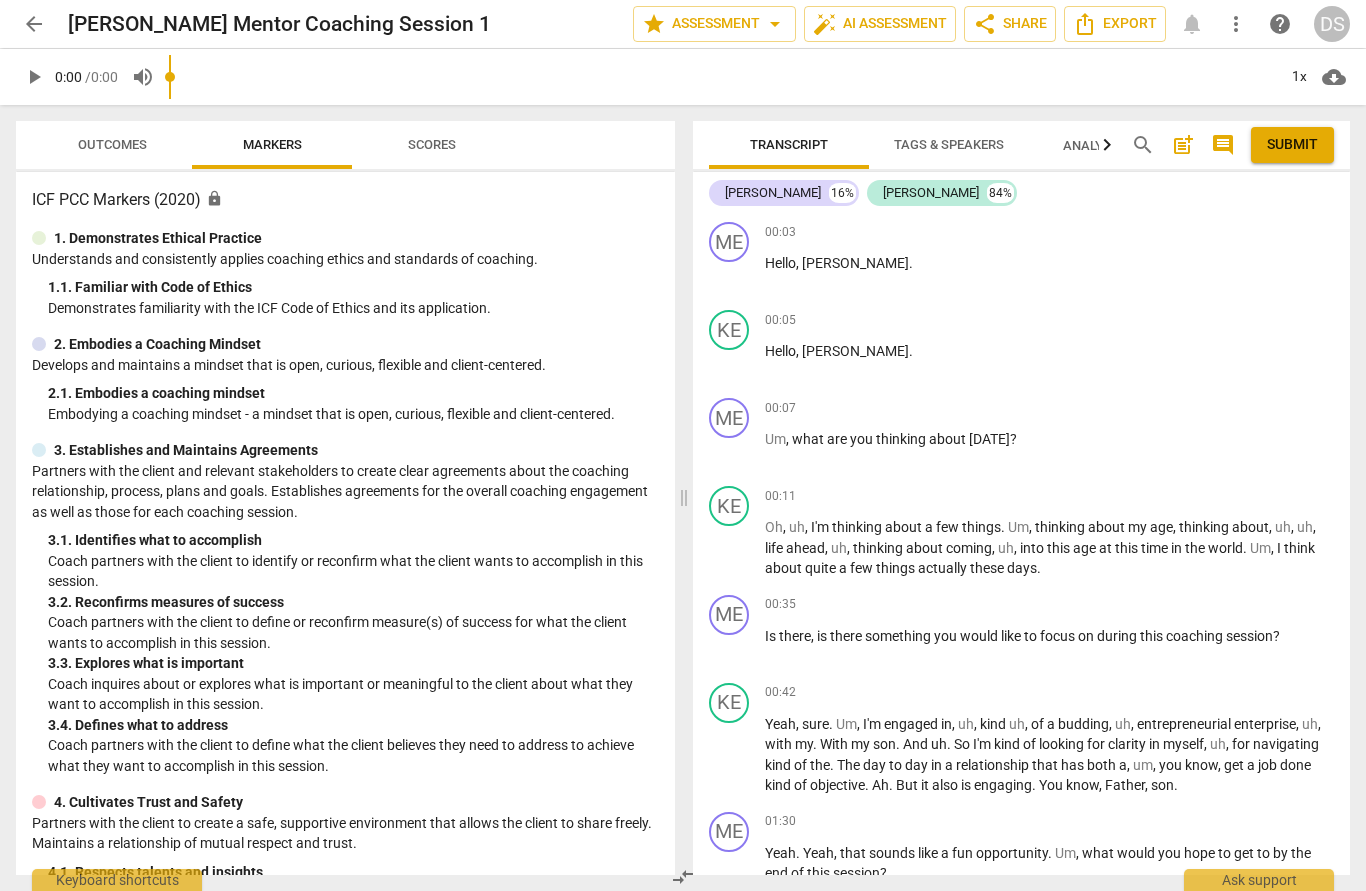 scroll, scrollTop: 0, scrollLeft: 0, axis: both 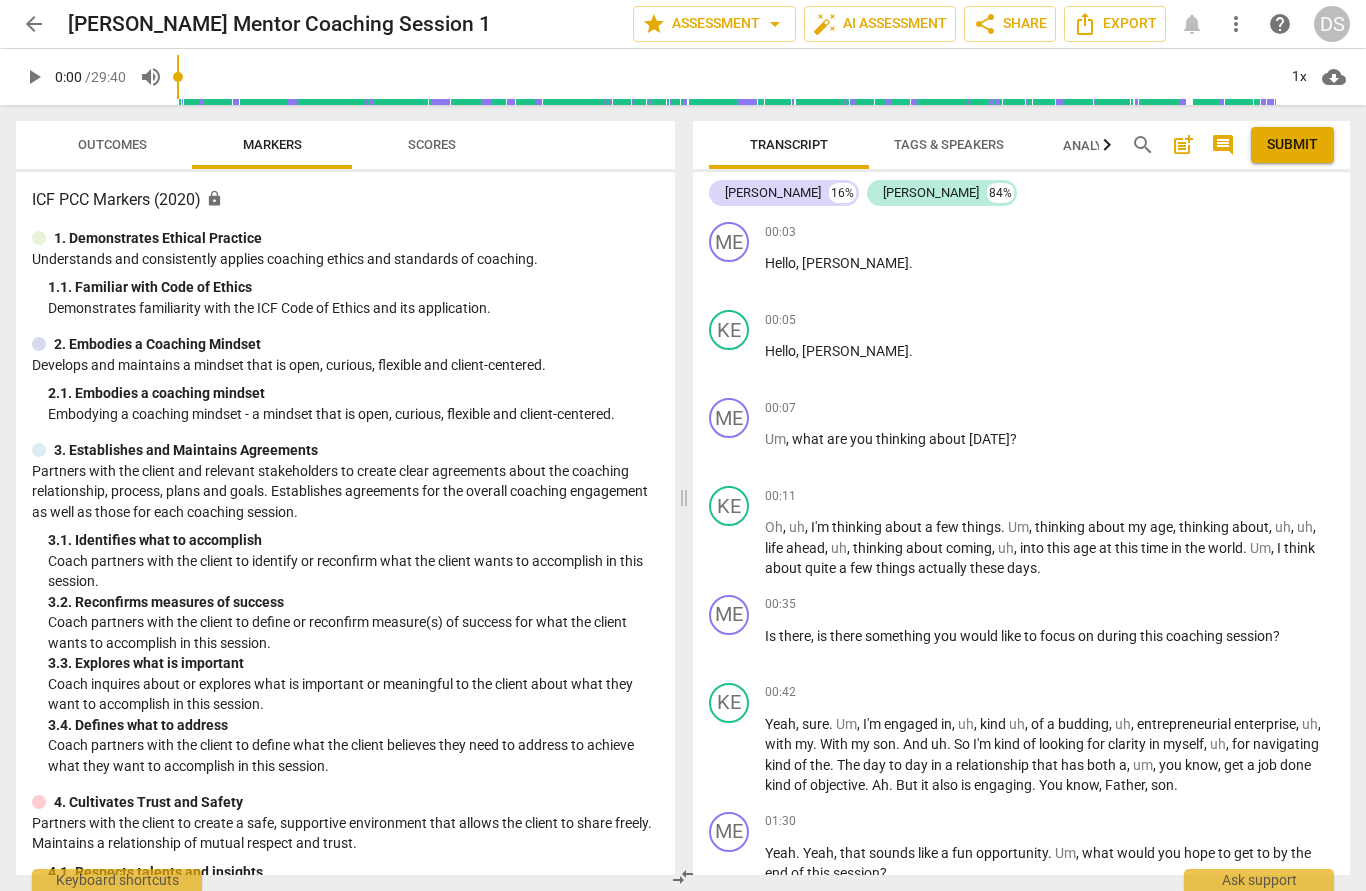 click on "play_arrow" at bounding box center [34, 77] 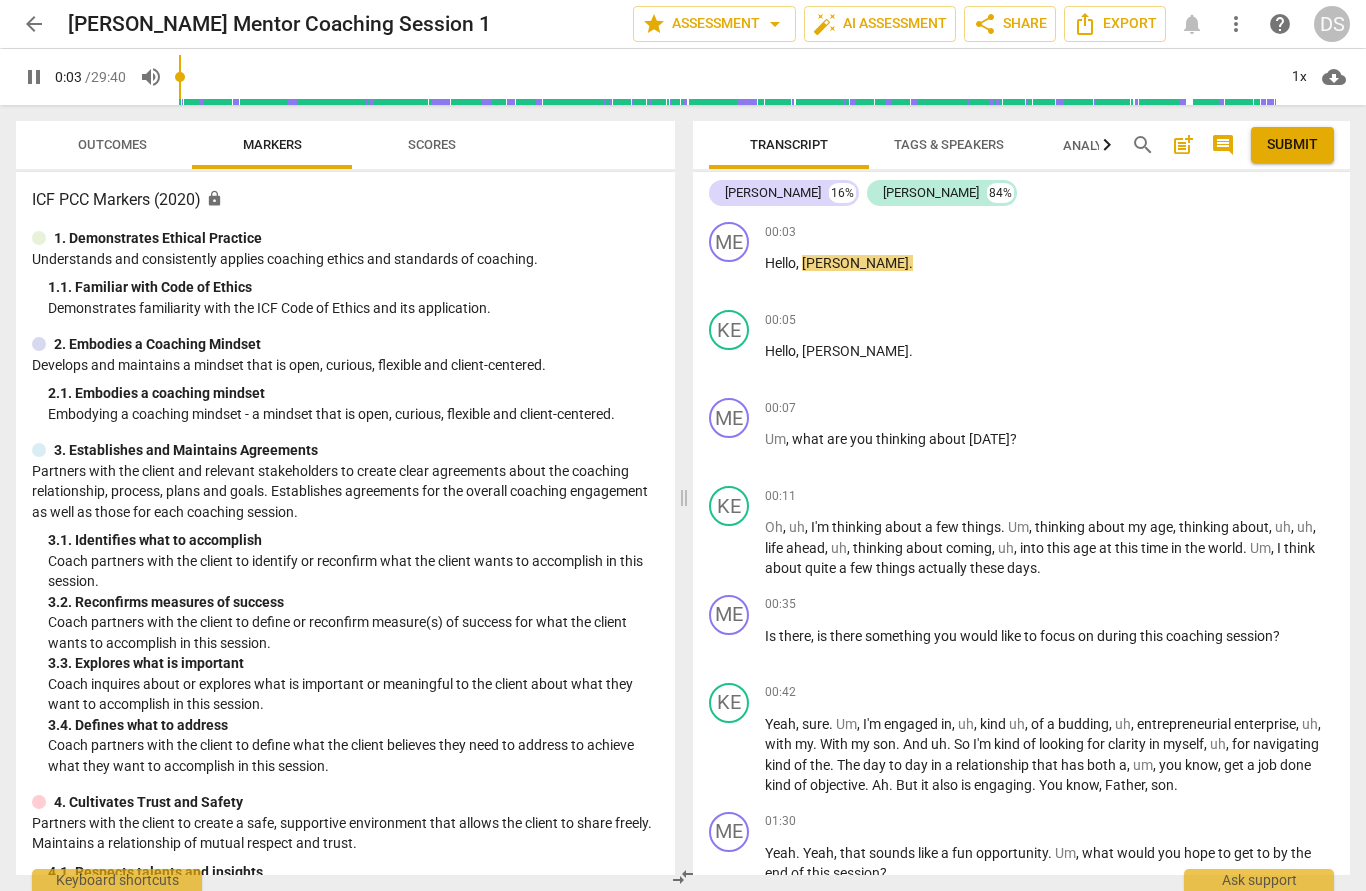 type on "4" 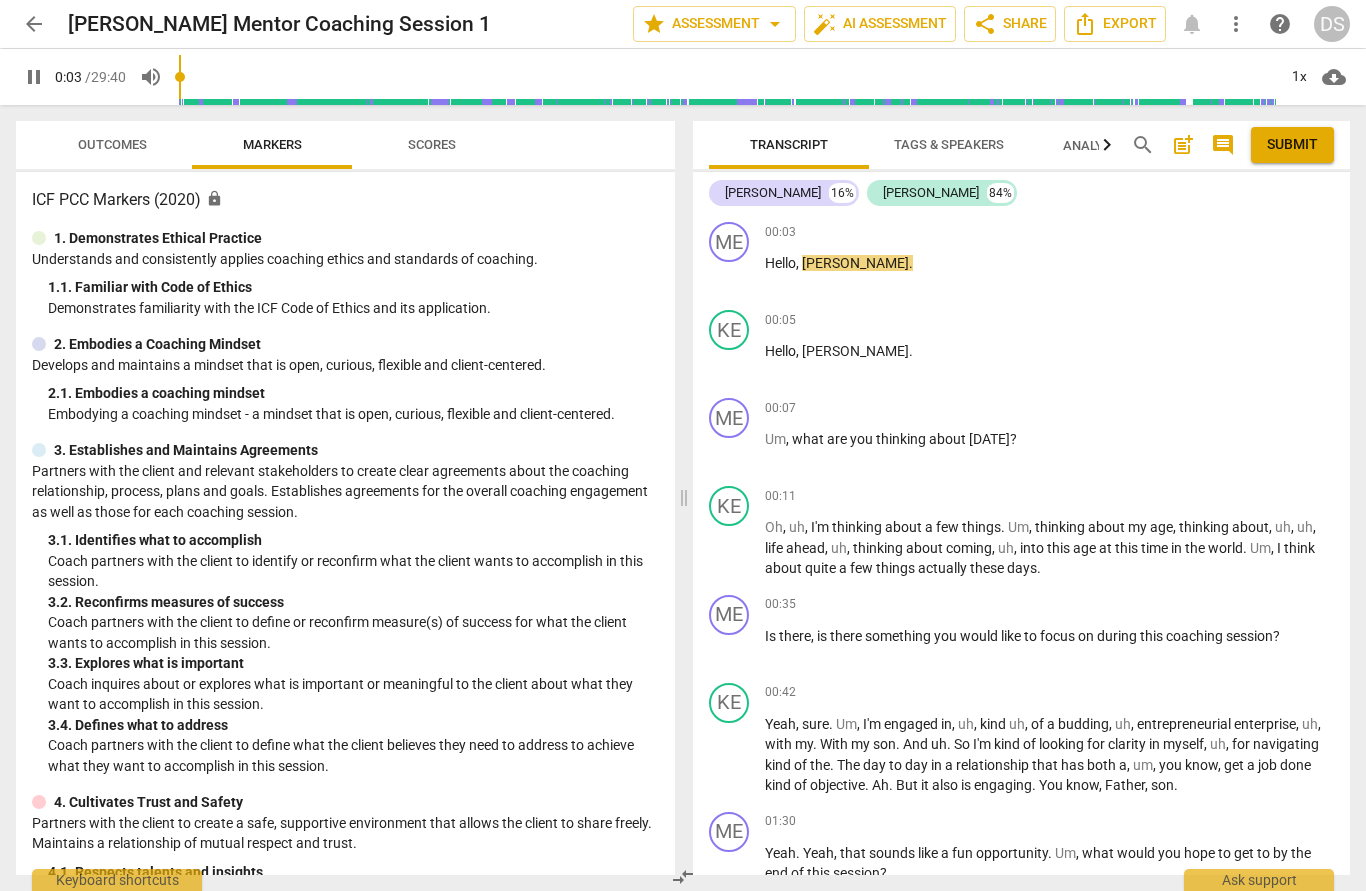 type 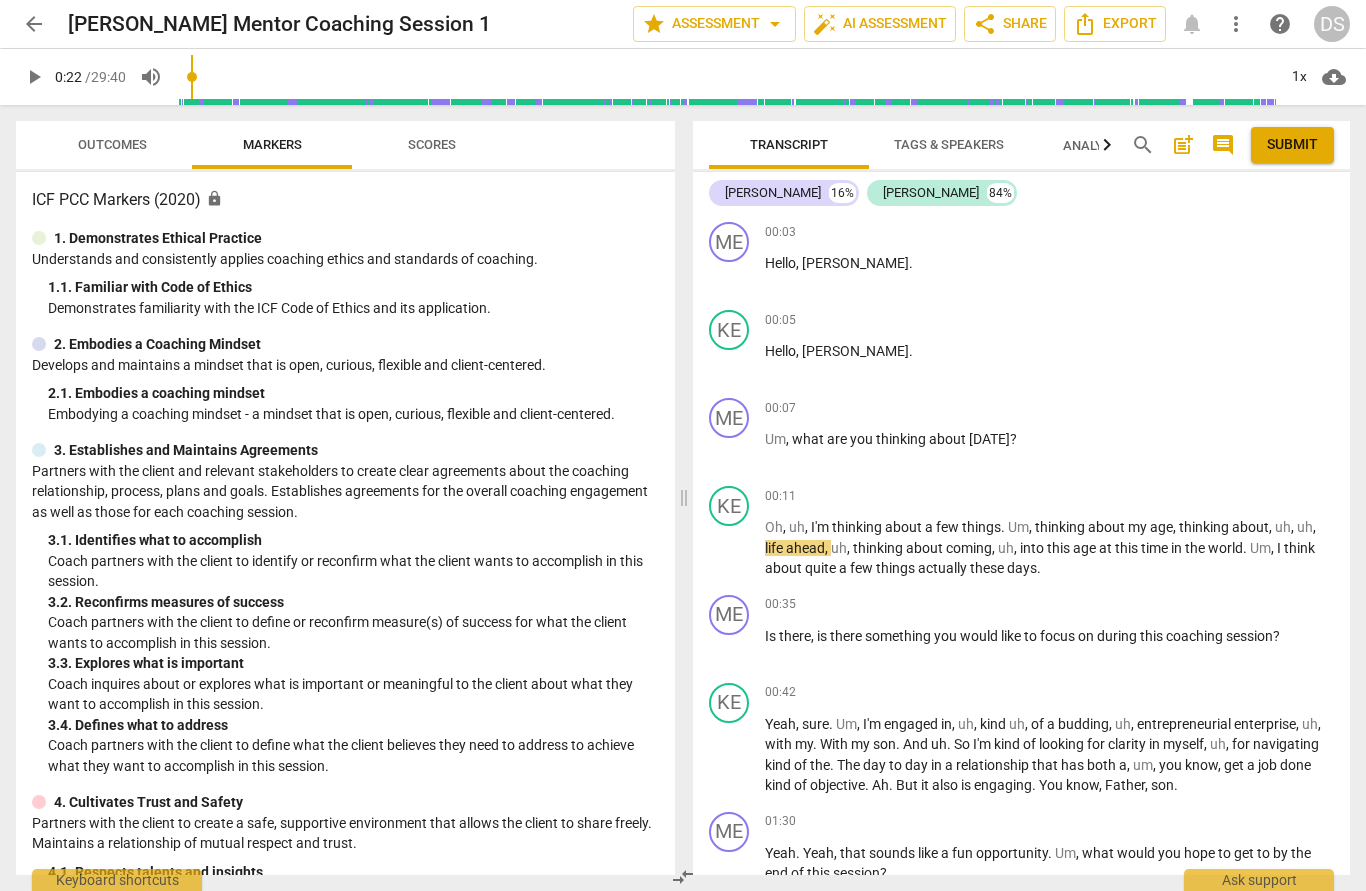 type on "22" 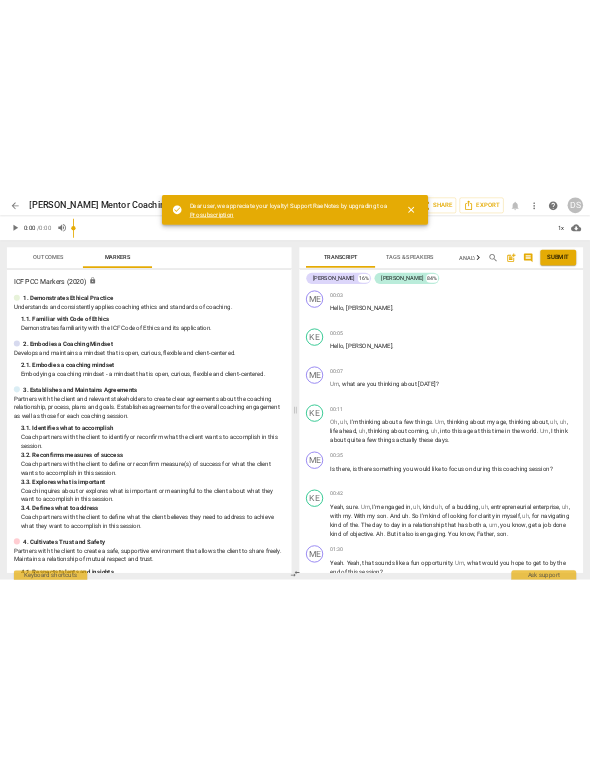 scroll, scrollTop: 0, scrollLeft: 0, axis: both 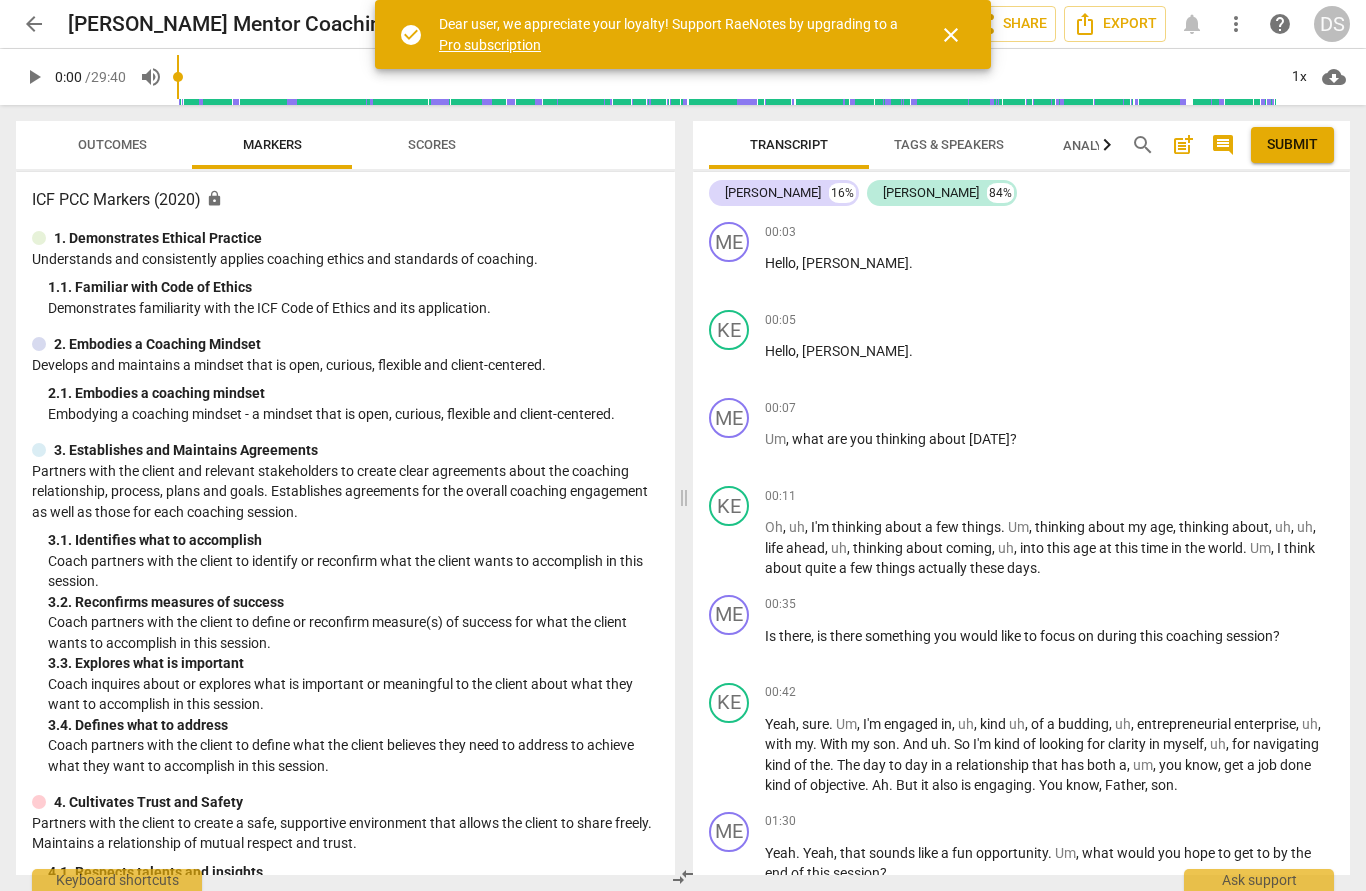 click on "close" at bounding box center [951, 35] 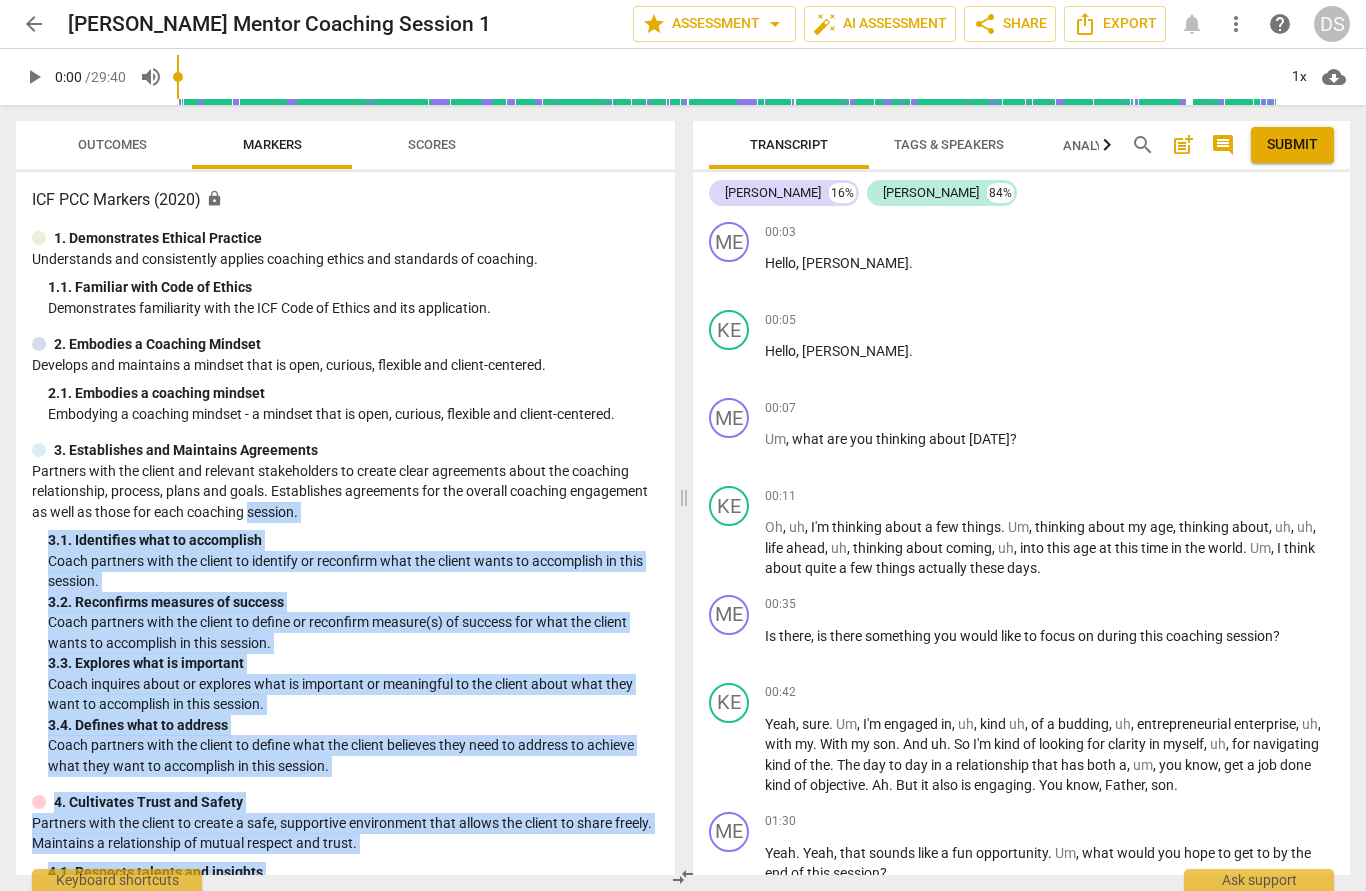 click on "2. 1. Embodies a coaching mindset" at bounding box center [353, 393] 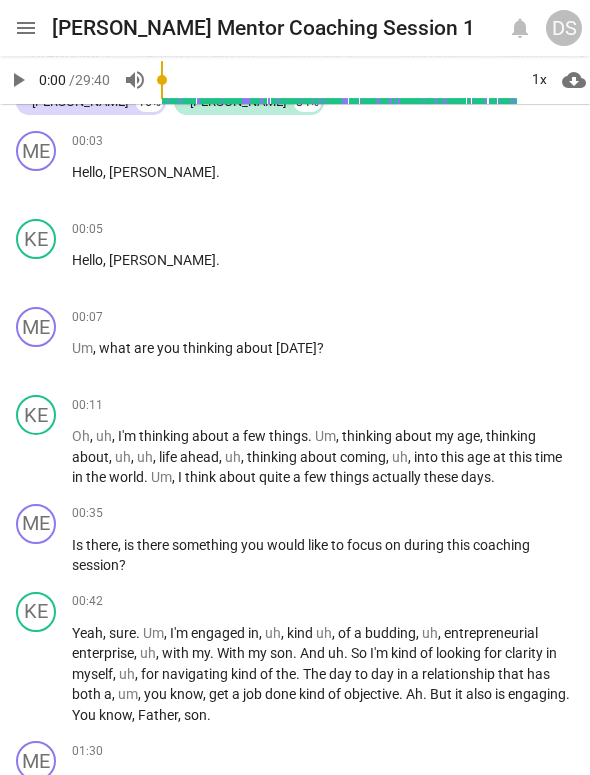 scroll, scrollTop: 76, scrollLeft: 0, axis: vertical 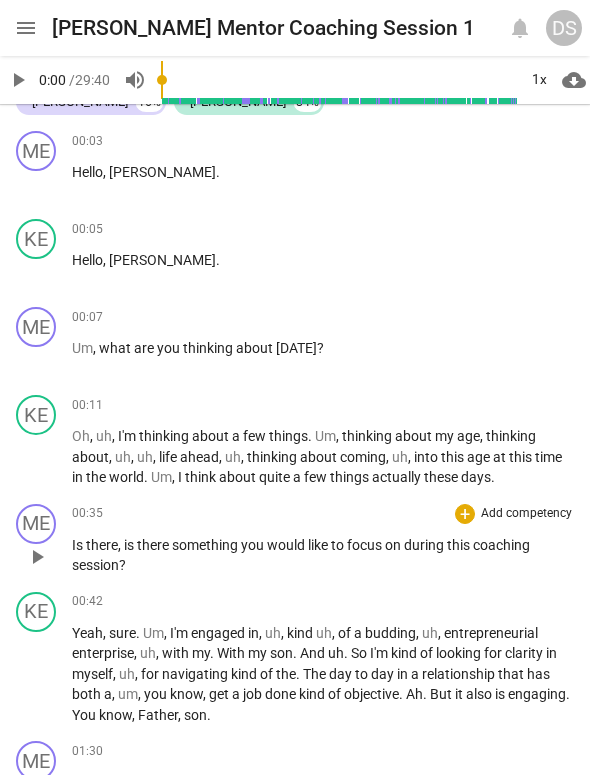 click on "play_arrow" at bounding box center [37, 557] 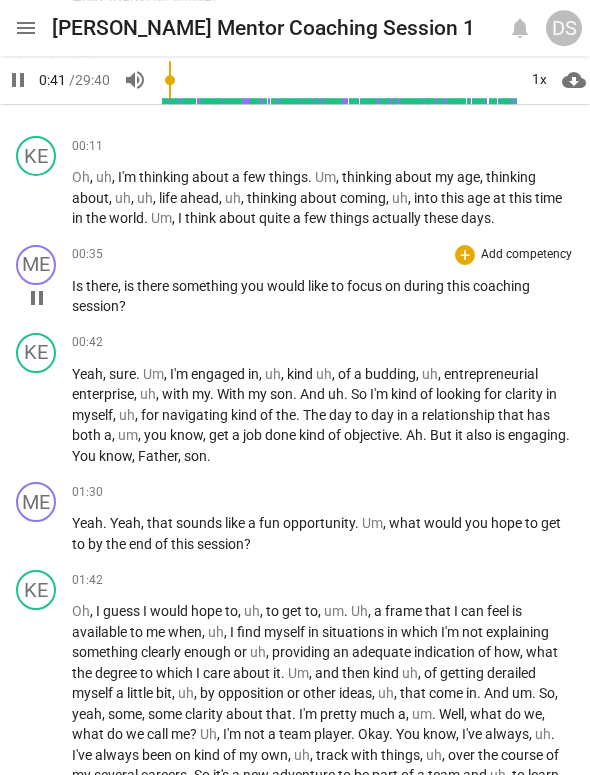 scroll, scrollTop: 336, scrollLeft: 0, axis: vertical 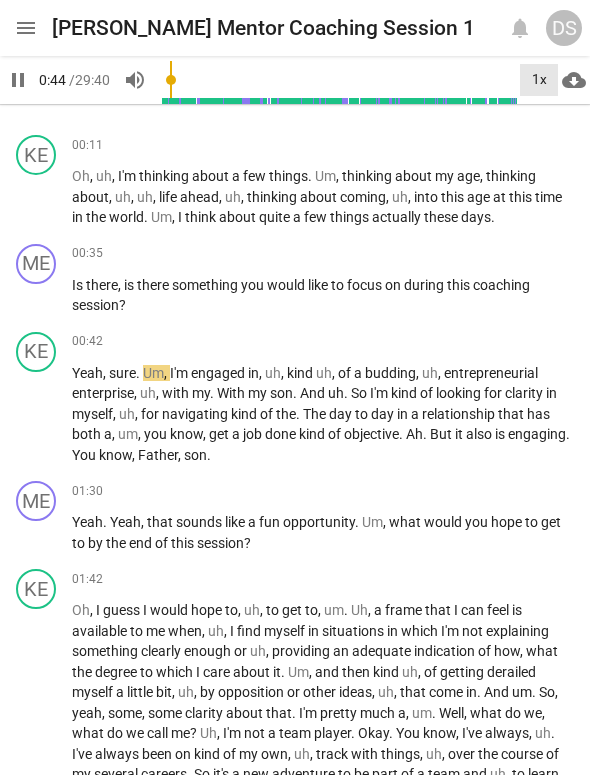click on "1x" at bounding box center (539, 80) 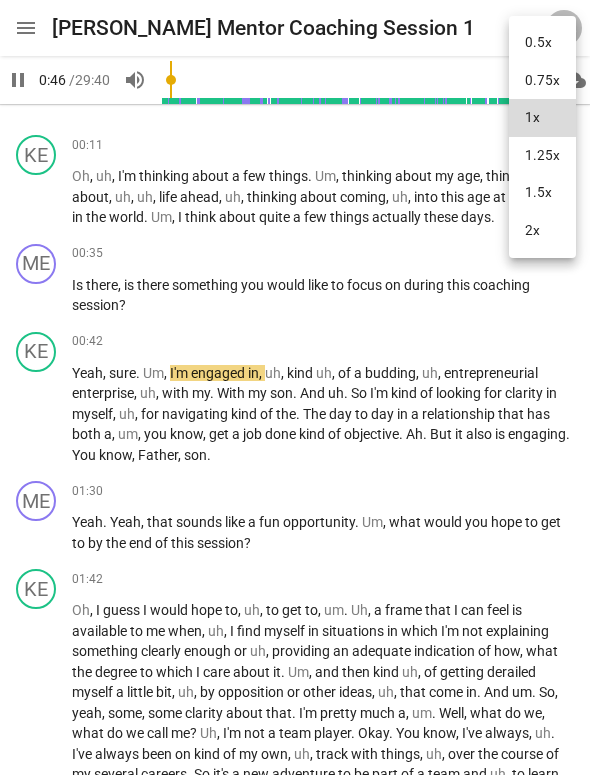 click on "1.5x" at bounding box center (542, 193) 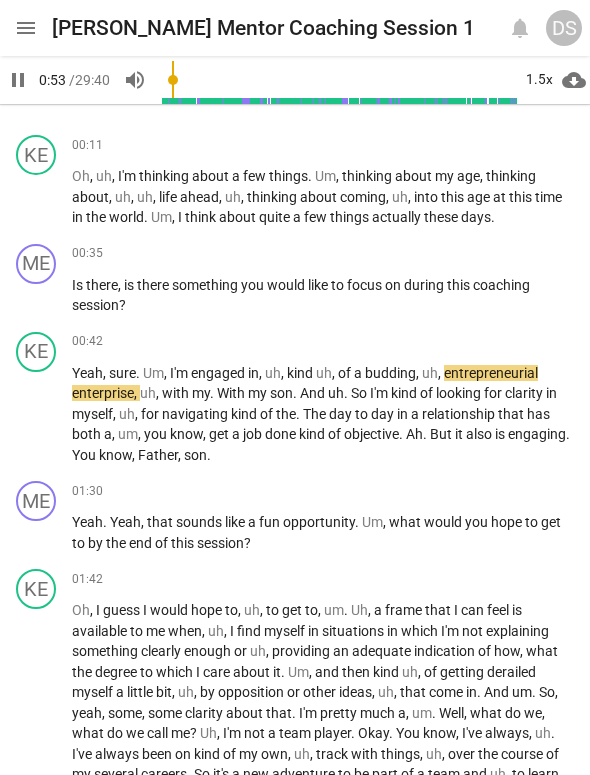 click on "menu" at bounding box center [26, 28] 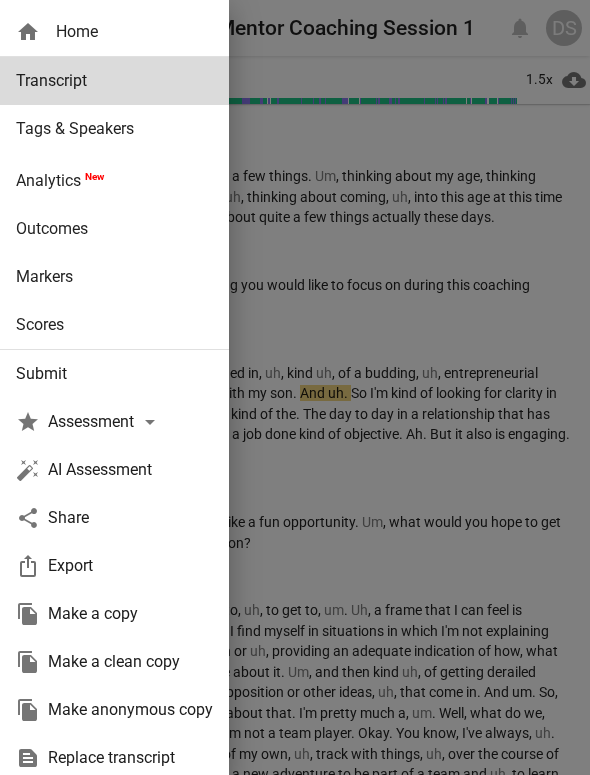 click at bounding box center (295, 387) 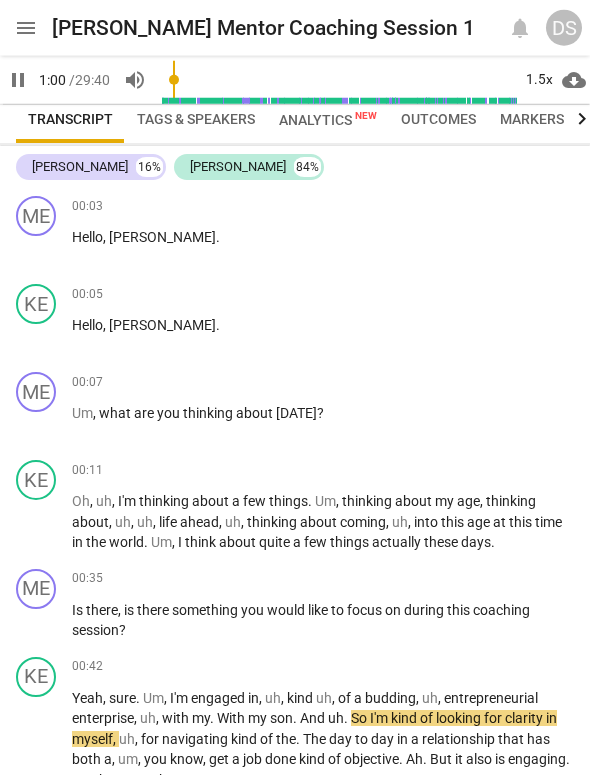 scroll, scrollTop: 16, scrollLeft: 0, axis: vertical 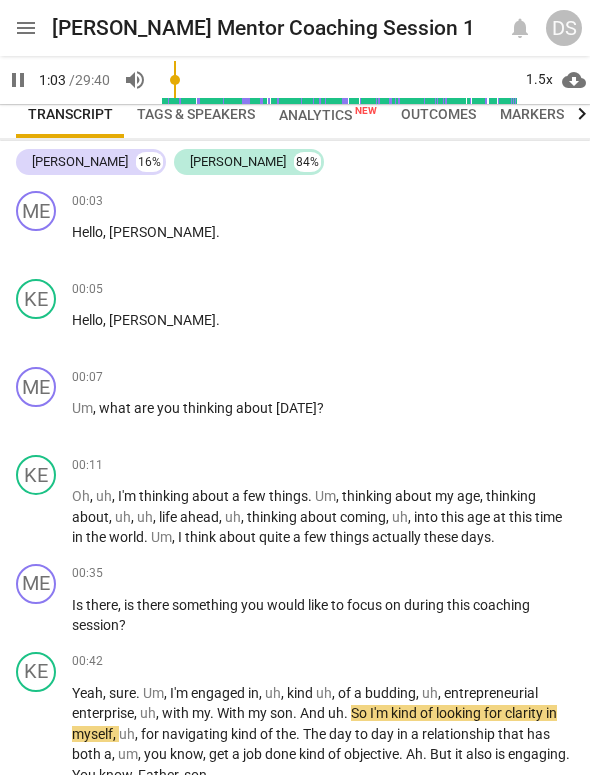 type on "64" 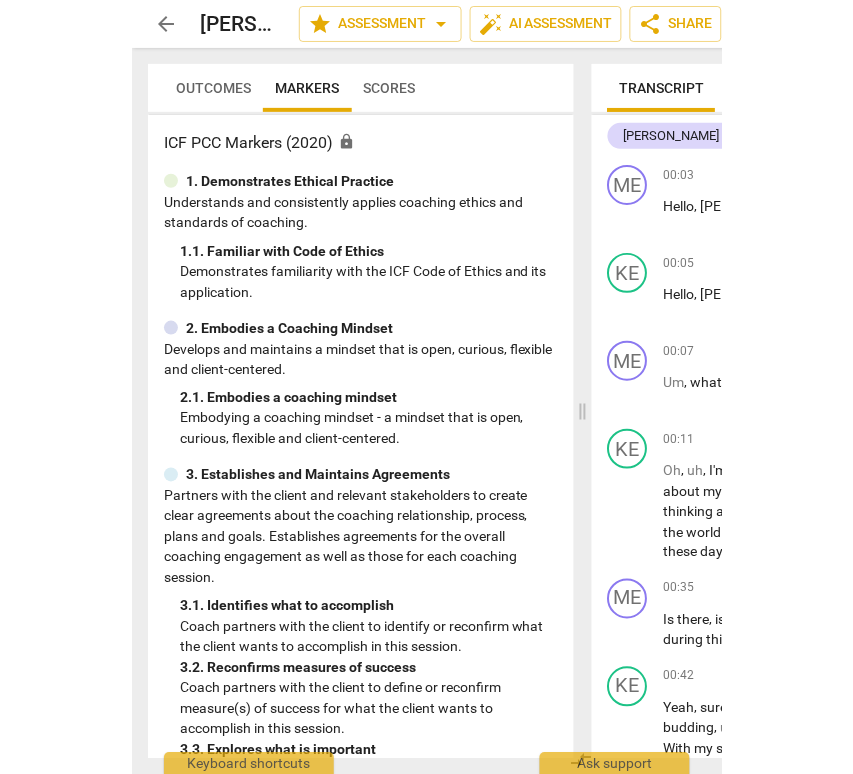 scroll, scrollTop: 0, scrollLeft: 0, axis: both 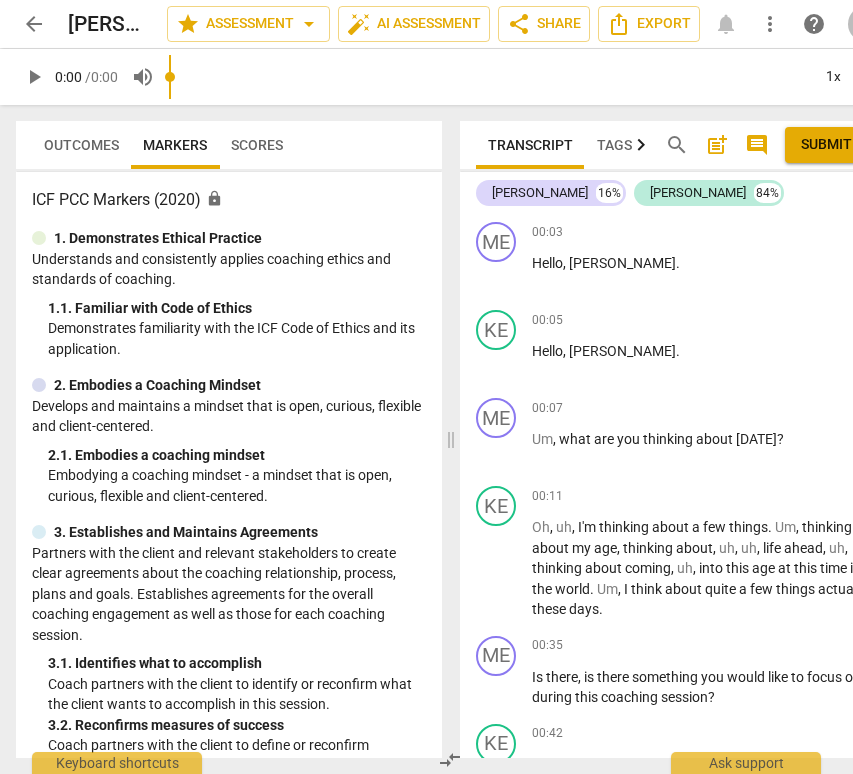 type on "64" 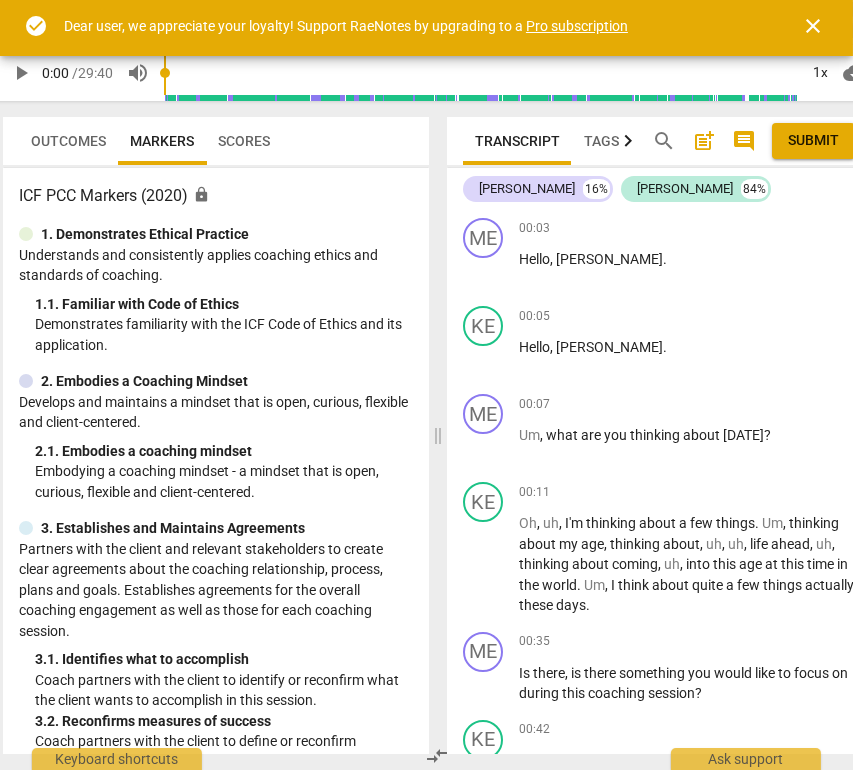 scroll, scrollTop: 0, scrollLeft: 0, axis: both 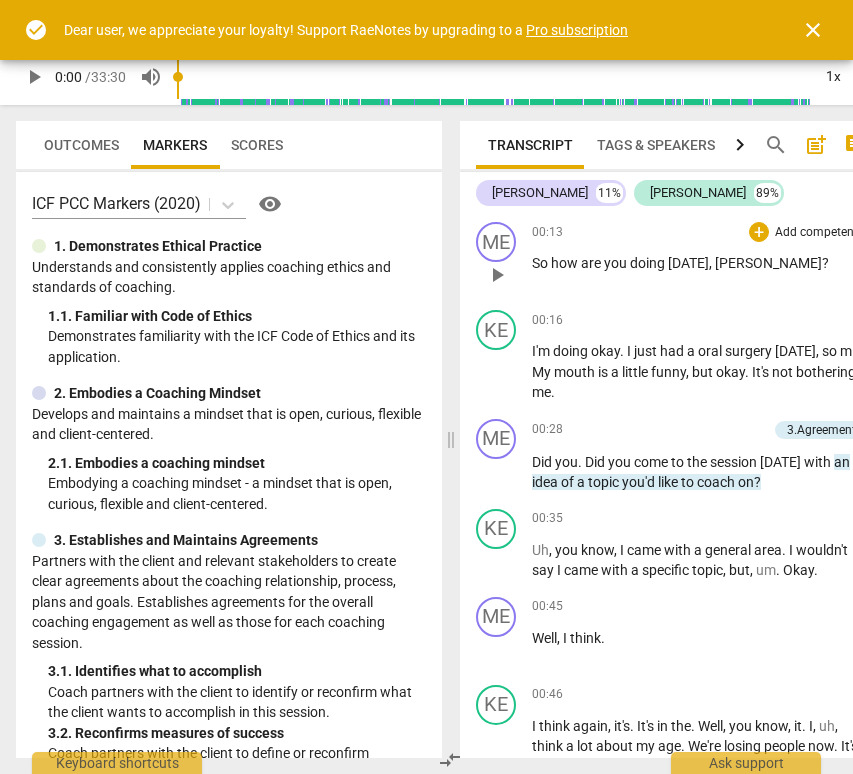 click on "play_arrow" at bounding box center (497, 275) 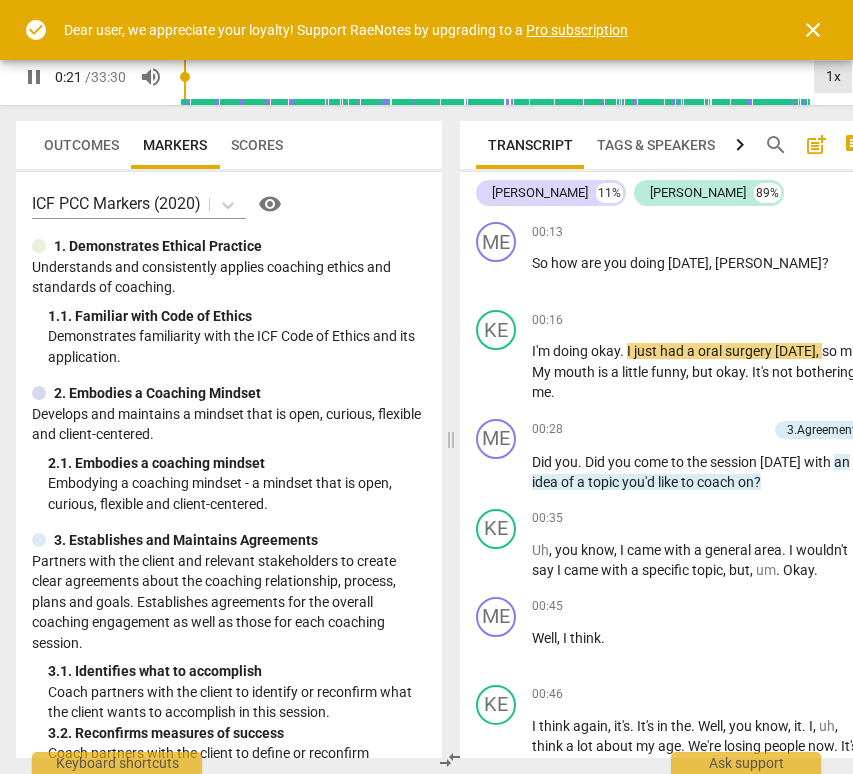 click on "1x" at bounding box center (833, 77) 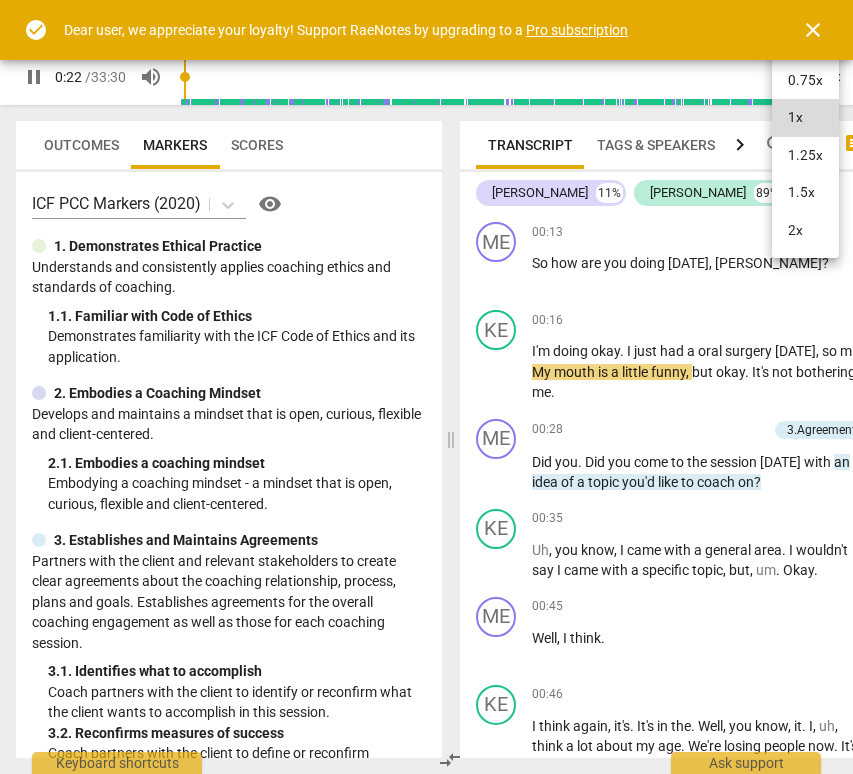 click on "1.5x" at bounding box center (805, 193) 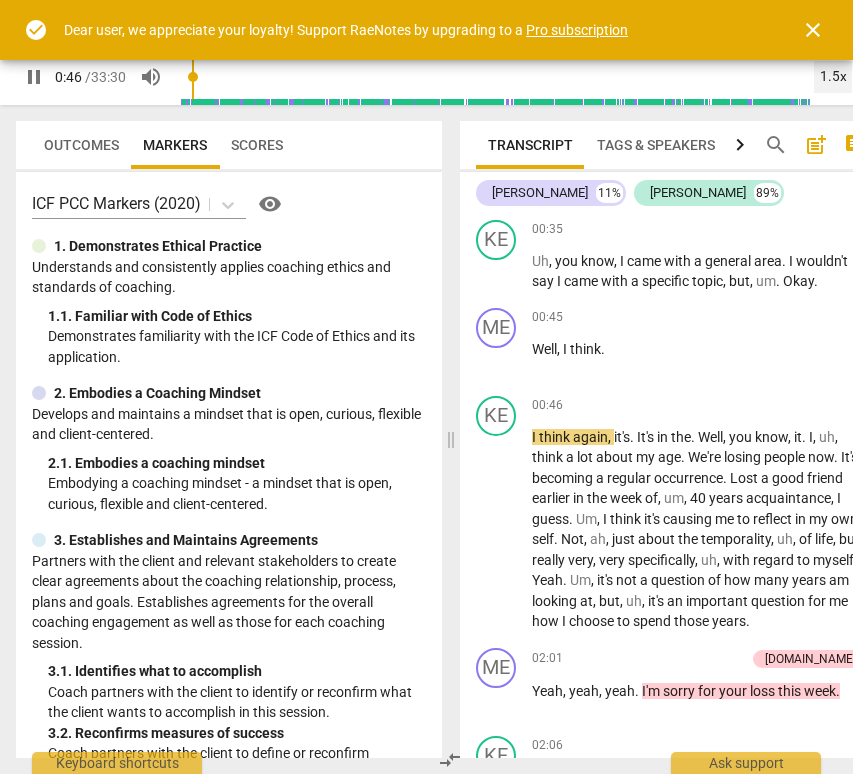 scroll, scrollTop: 287, scrollLeft: 0, axis: vertical 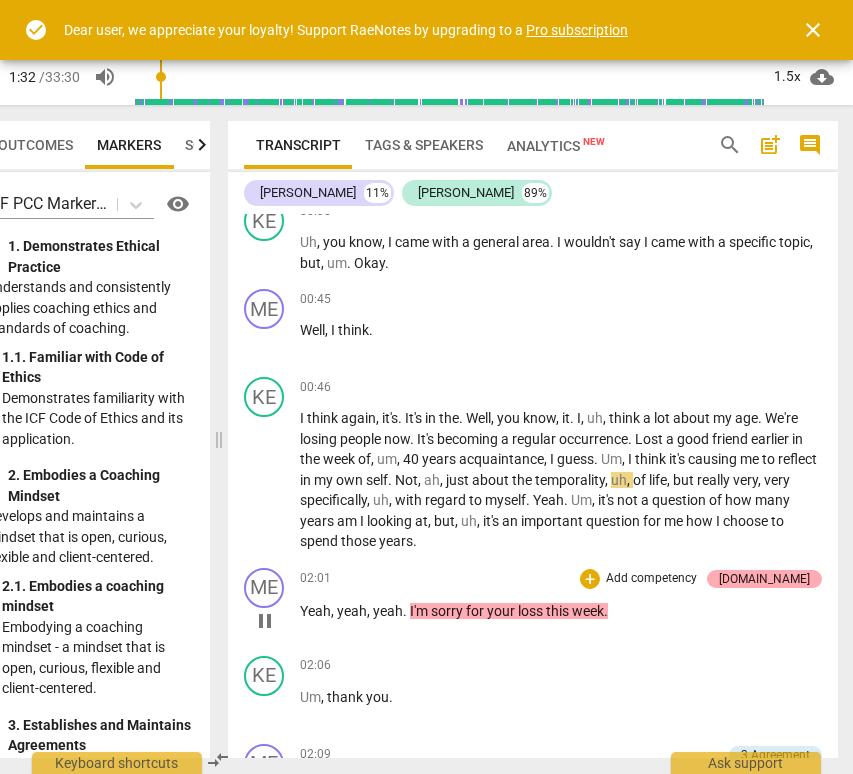 click on "4.Trust" at bounding box center [764, 579] 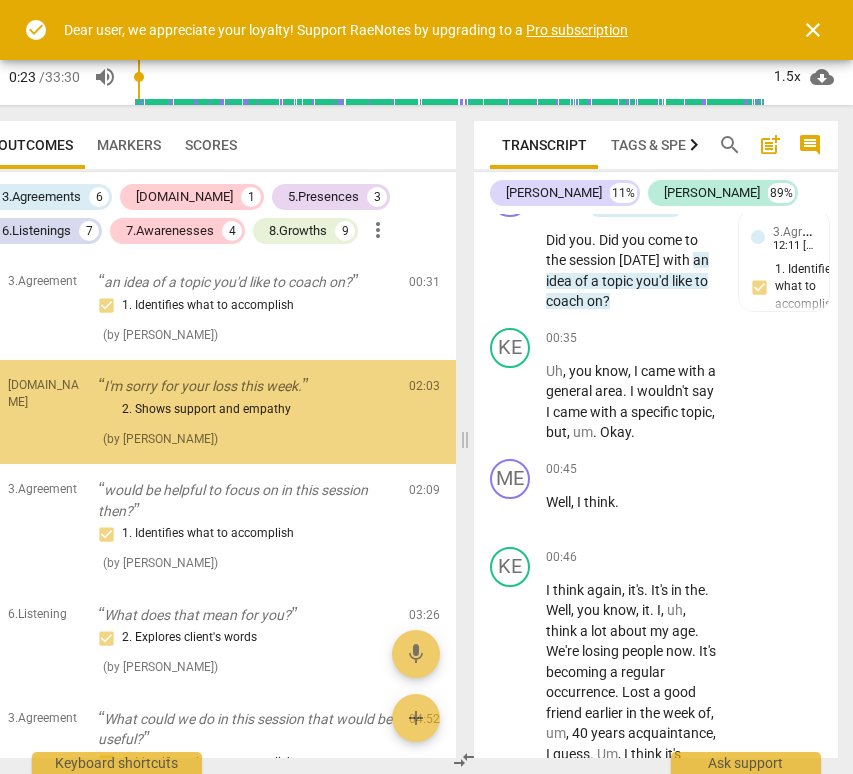 scroll, scrollTop: 1286, scrollLeft: 0, axis: vertical 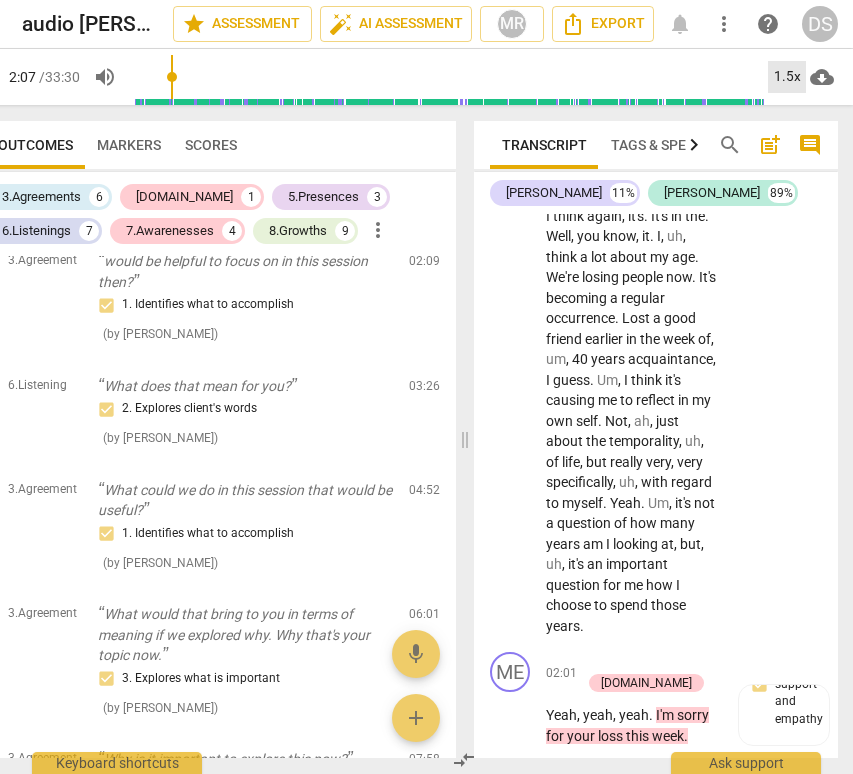 click on "1.5x" at bounding box center (787, 77) 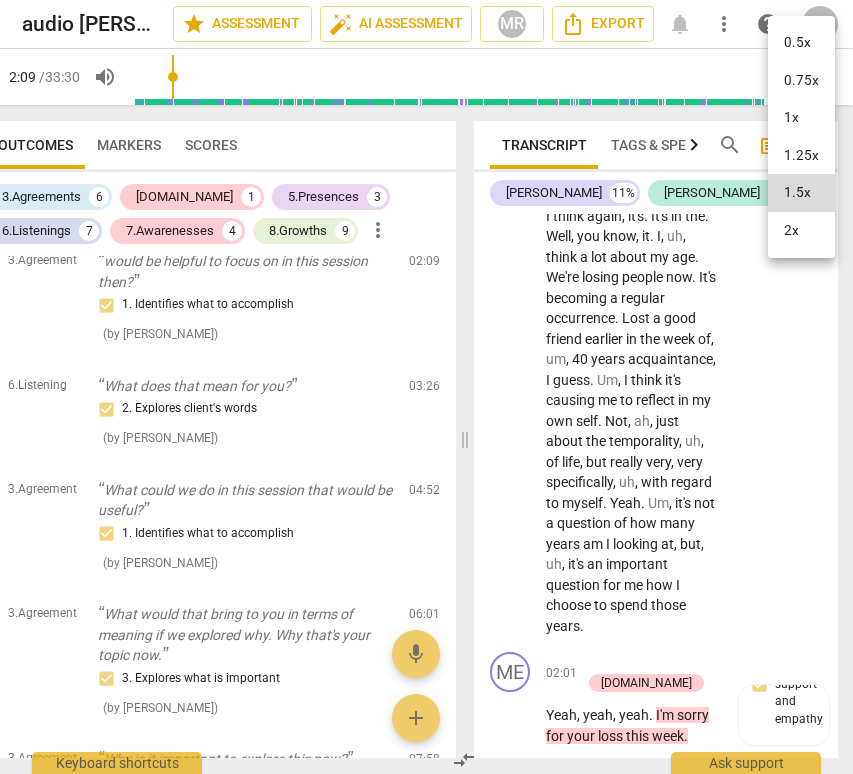 click on "1x" at bounding box center [801, 118] 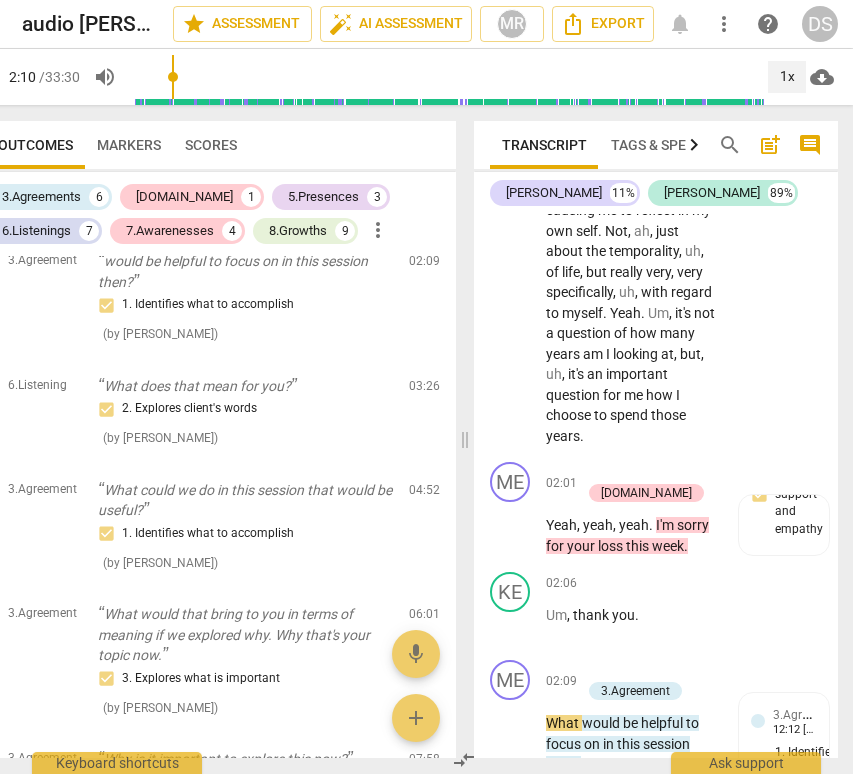 scroll, scrollTop: 851, scrollLeft: 0, axis: vertical 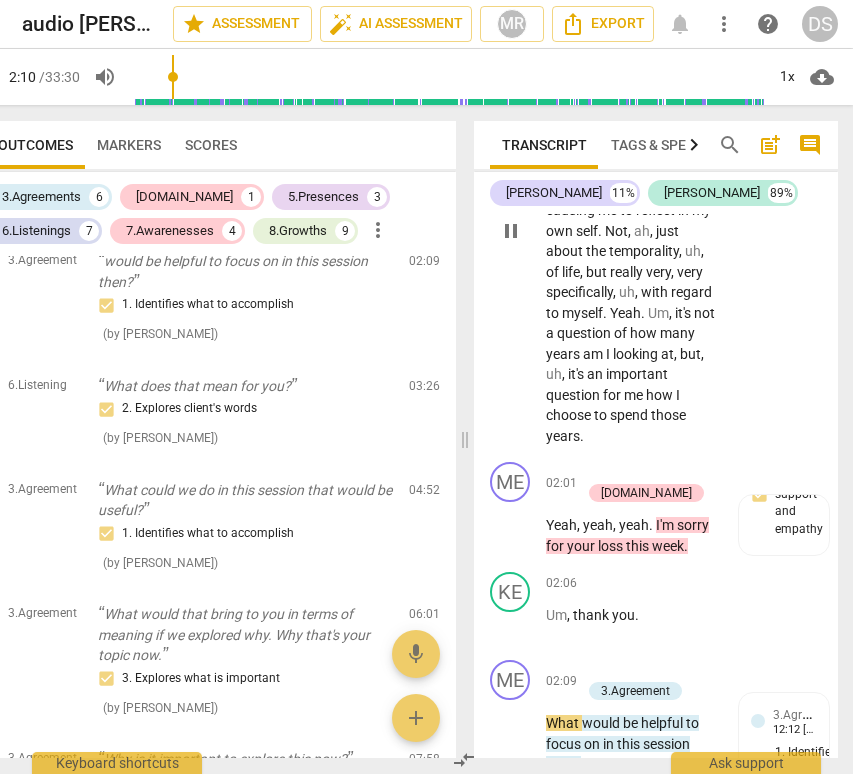 click on "me" at bounding box center [635, 395] 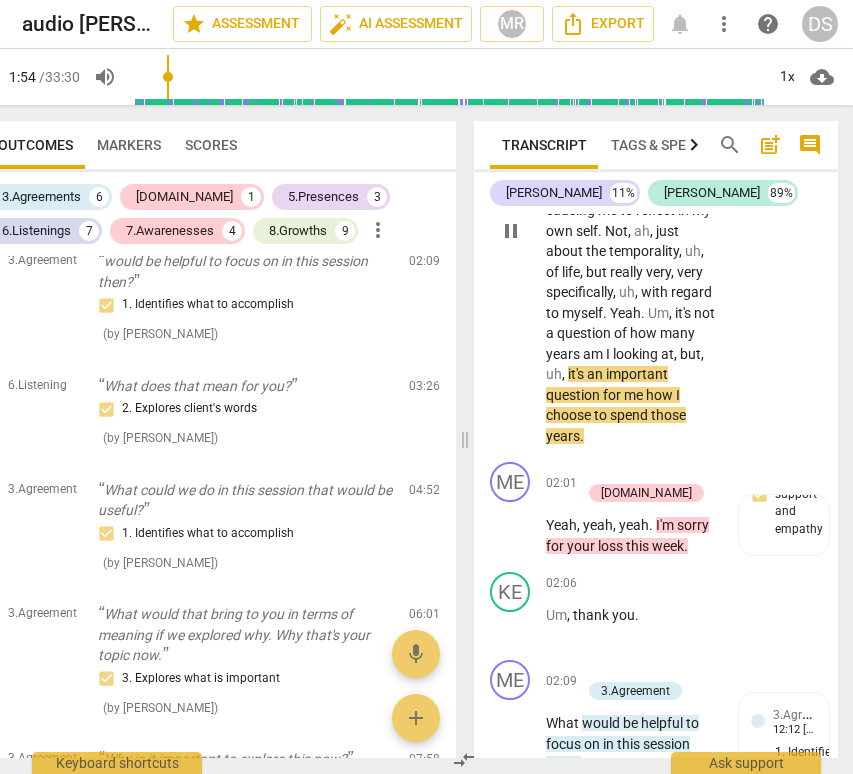 scroll, scrollTop: 0, scrollLeft: 46, axis: horizontal 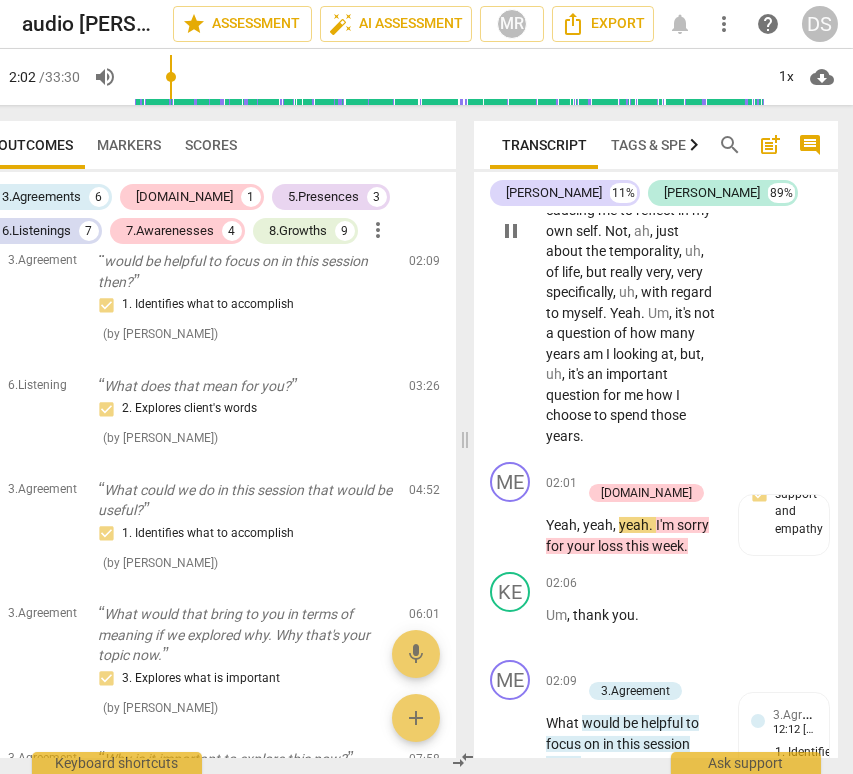 click on "pause" at bounding box center (511, 231) 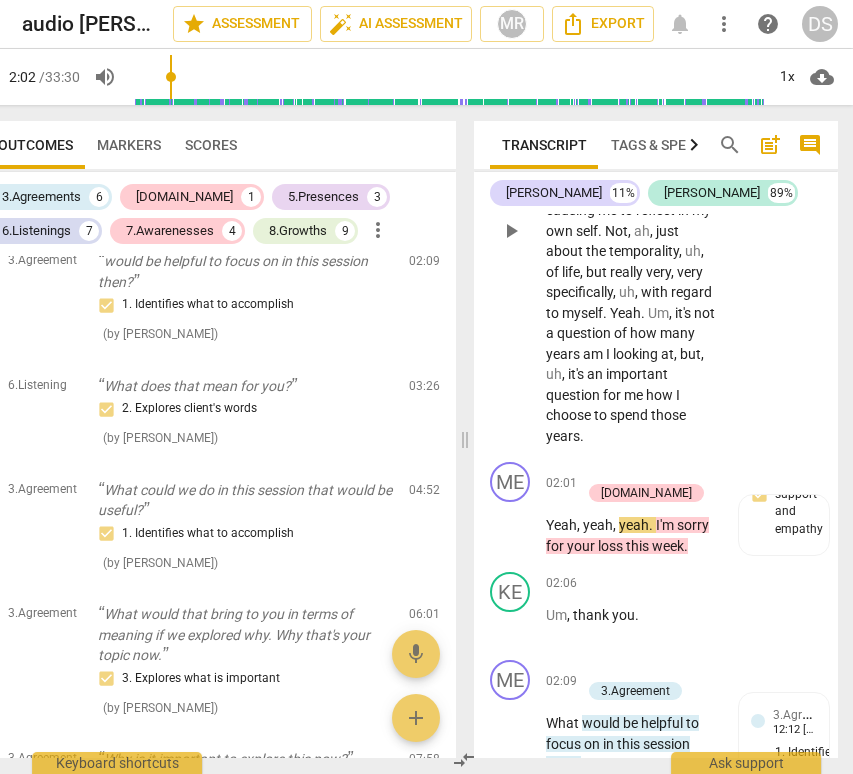 scroll, scrollTop: 0, scrollLeft: 46, axis: horizontal 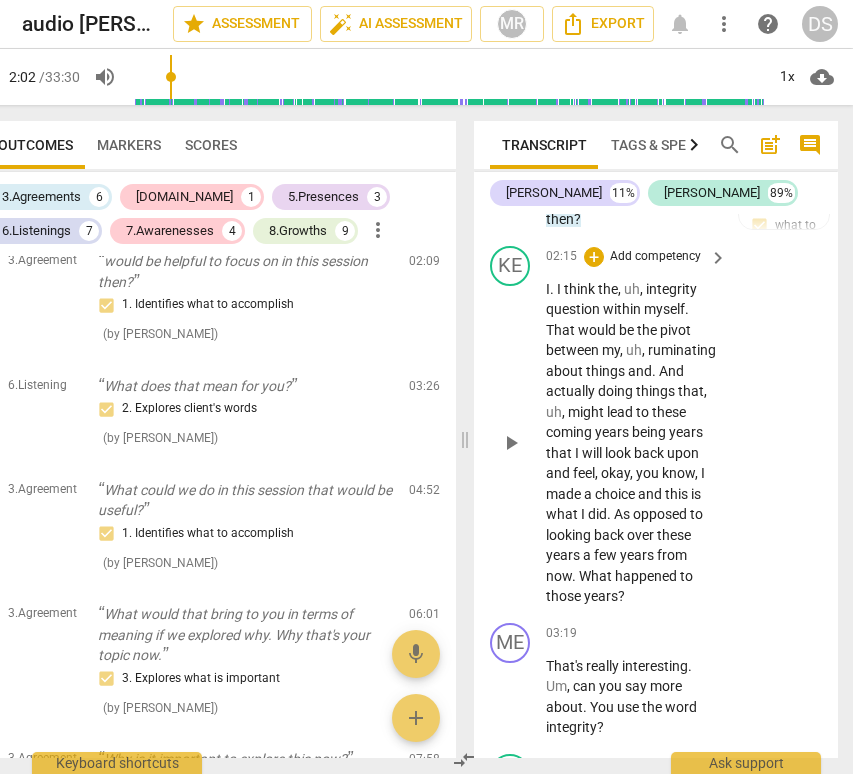 click on "play_arrow" at bounding box center [511, 443] 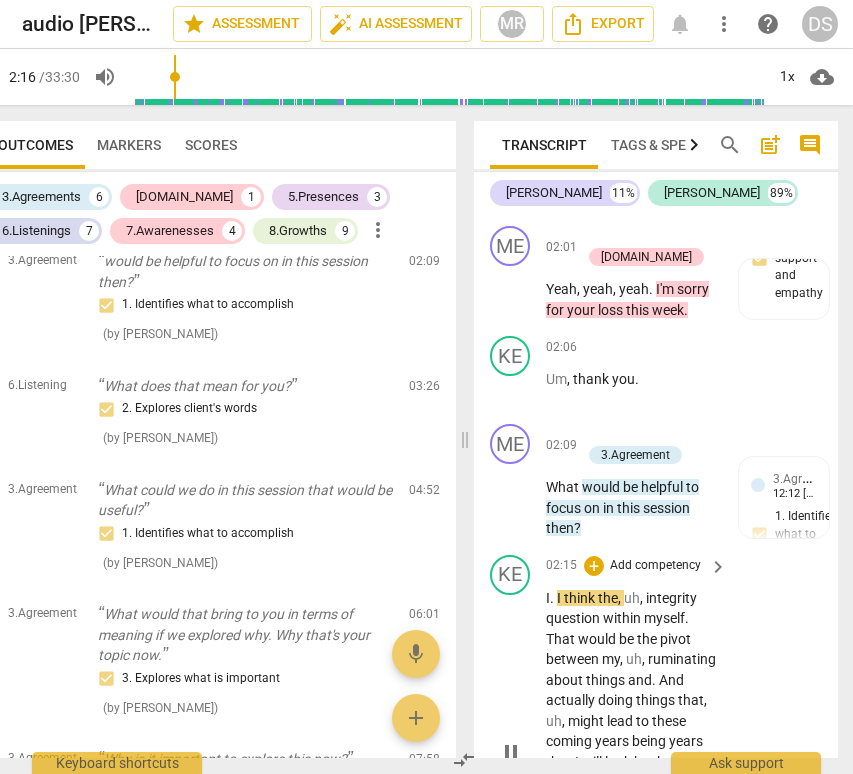 scroll, scrollTop: 1087, scrollLeft: 0, axis: vertical 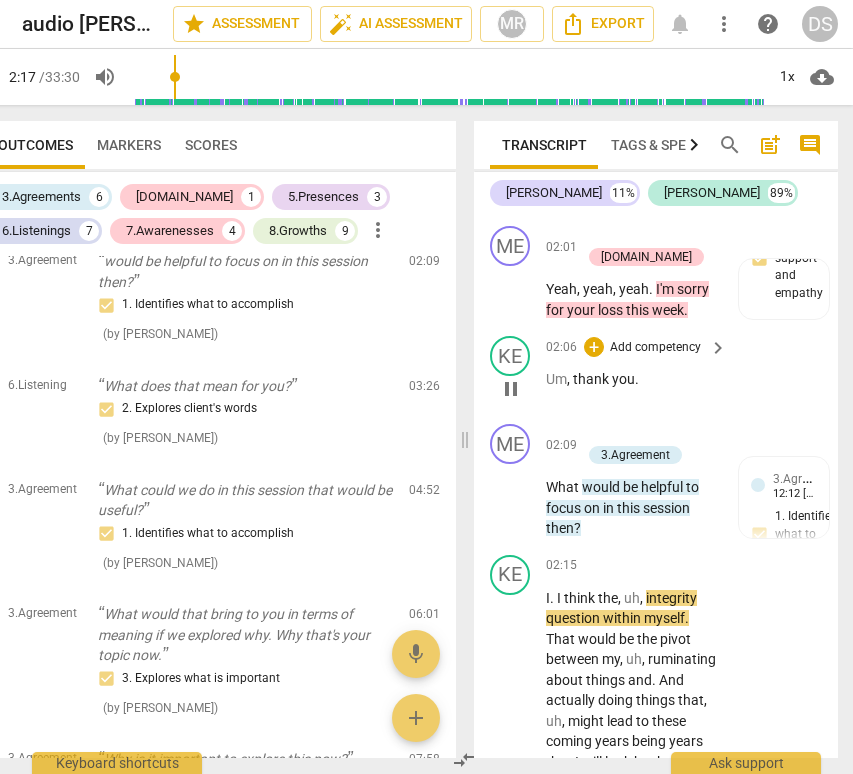 click on "pause" at bounding box center (511, 389) 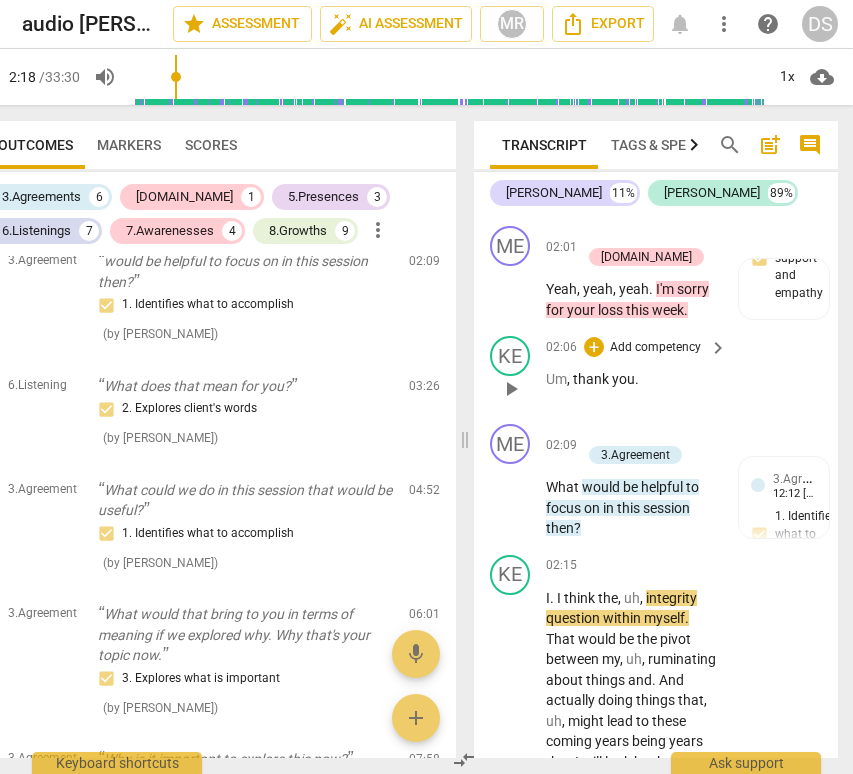 click on "play_arrow" at bounding box center [511, 389] 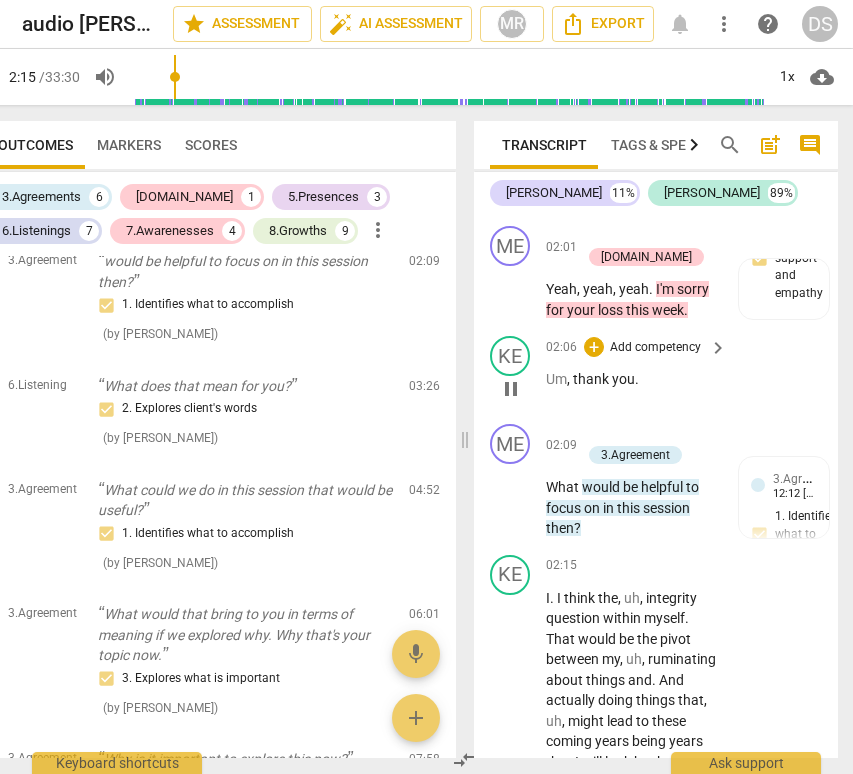 scroll, scrollTop: 0, scrollLeft: 46, axis: horizontal 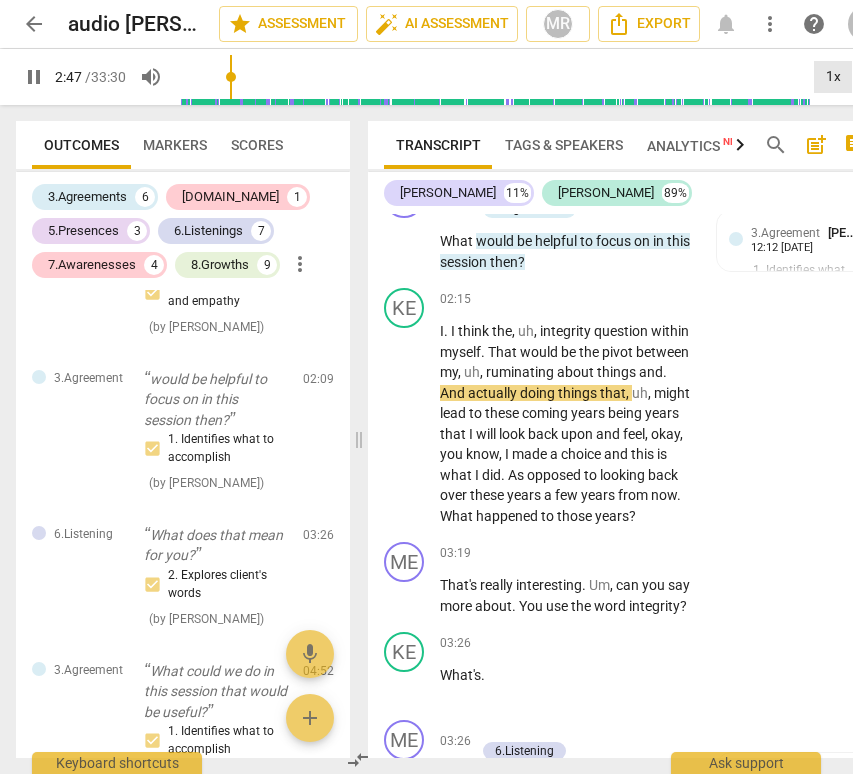 click on "1x" at bounding box center [833, 77] 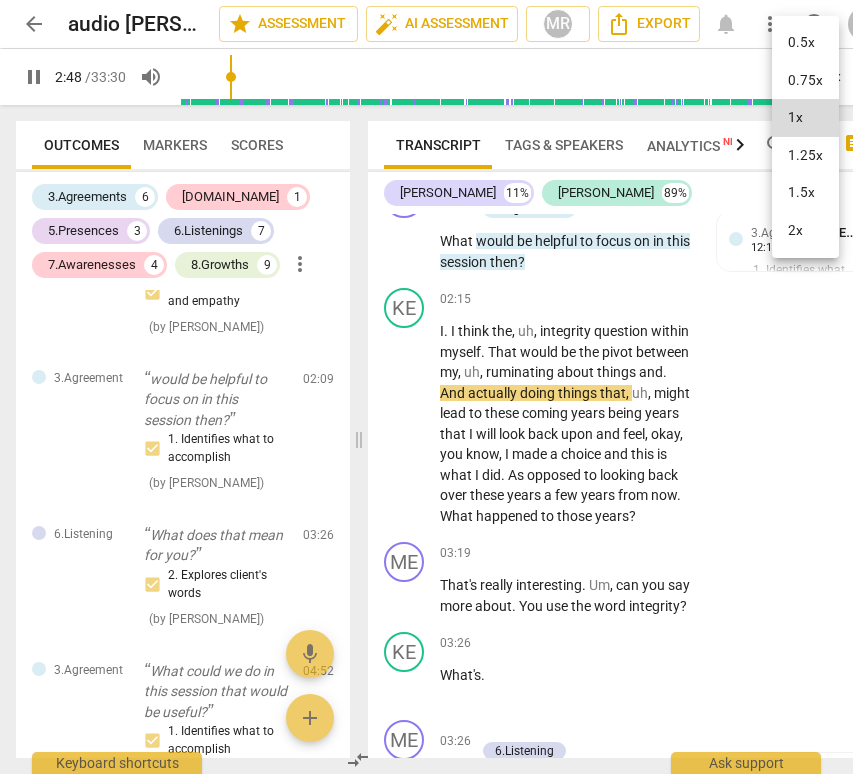 click on "1.25x" at bounding box center (805, 156) 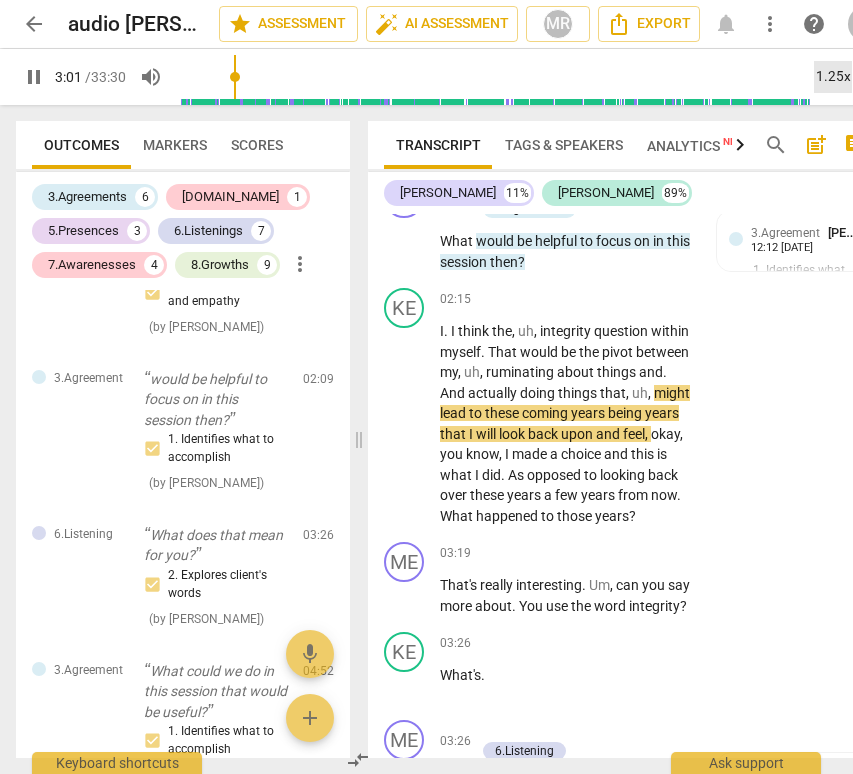 click on "1.25x" at bounding box center (833, 77) 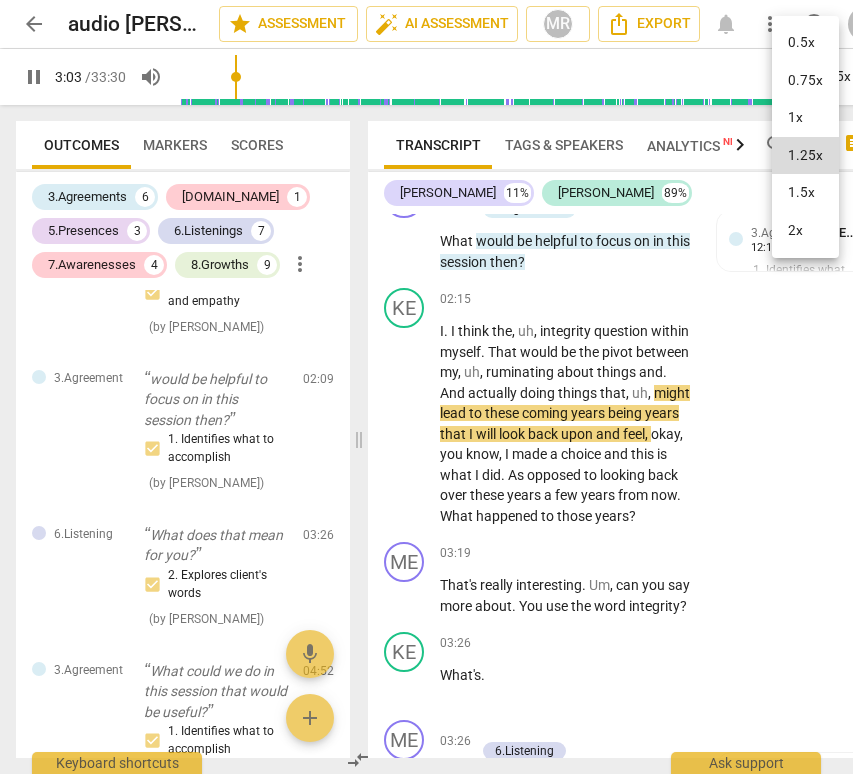 click on "1.5x" at bounding box center [805, 193] 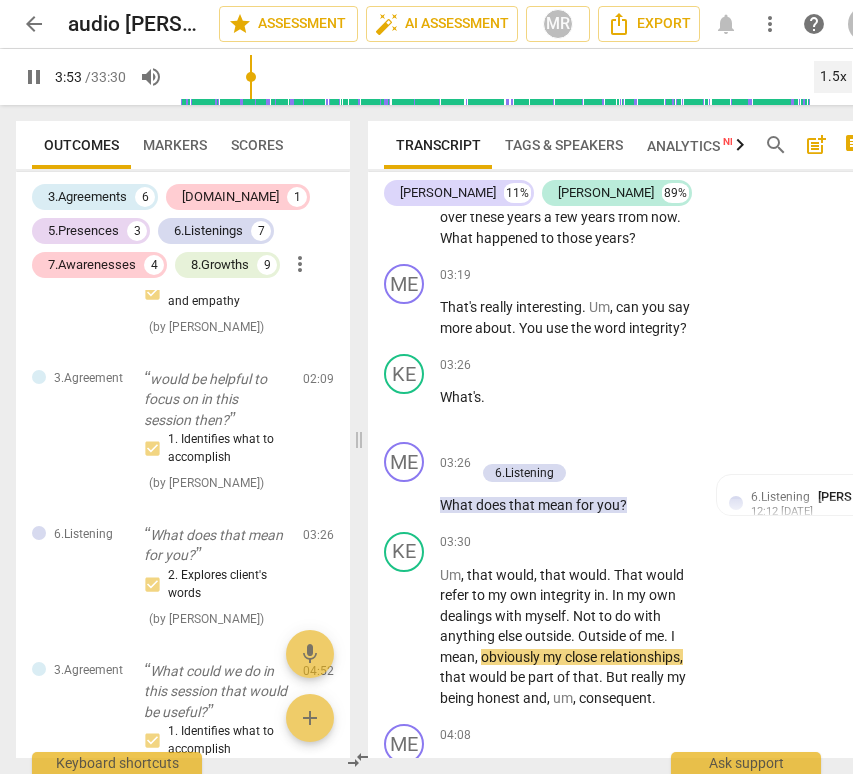 scroll, scrollTop: 1365, scrollLeft: 0, axis: vertical 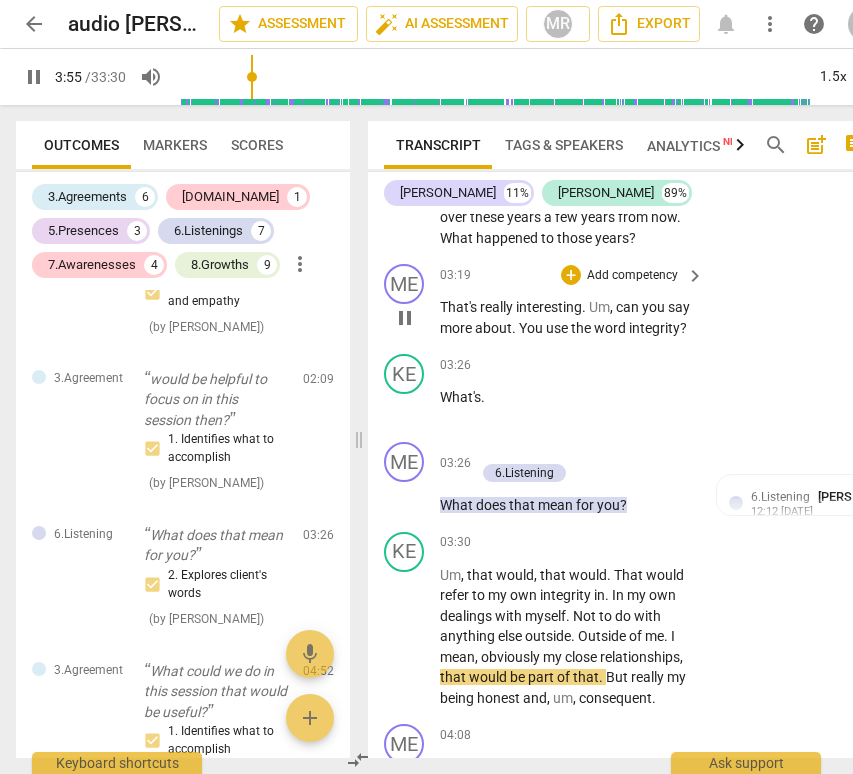 click on "pause" at bounding box center (405, 318) 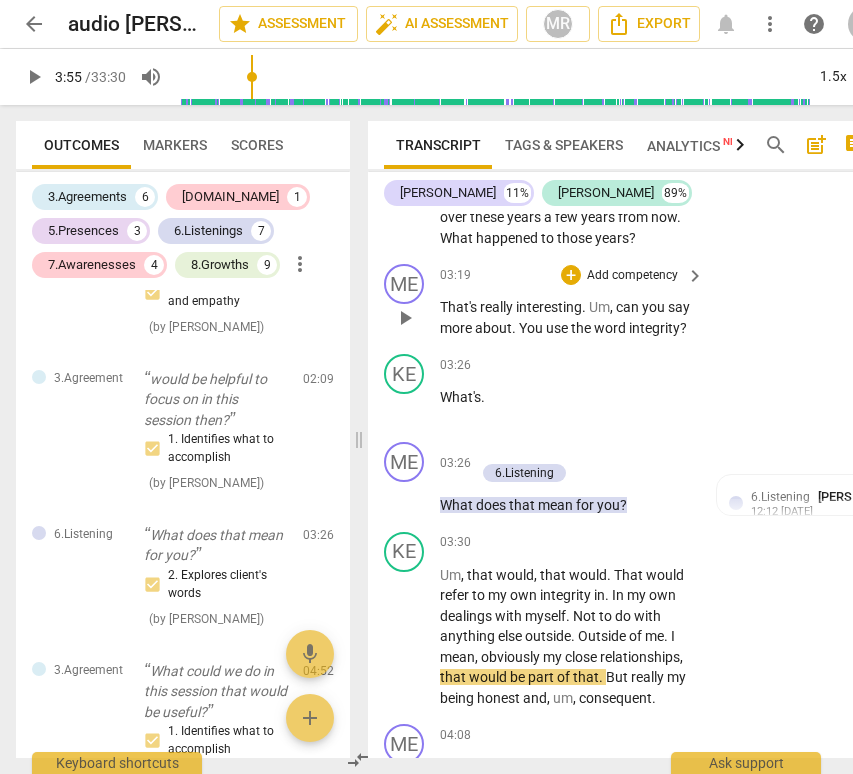 click on "play_arrow" at bounding box center [405, 318] 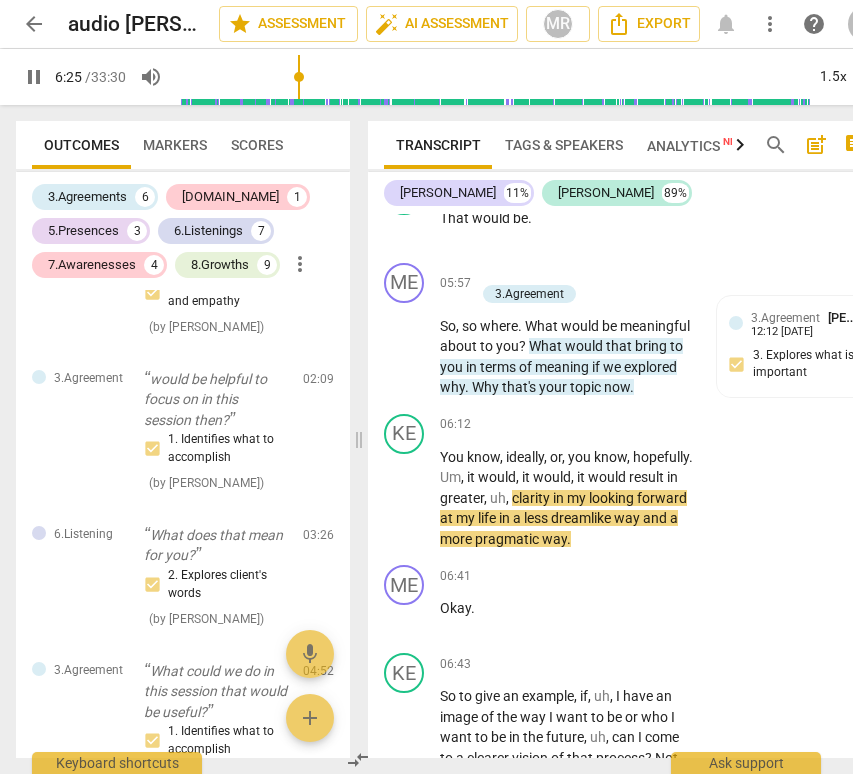 scroll, scrollTop: 2866, scrollLeft: 0, axis: vertical 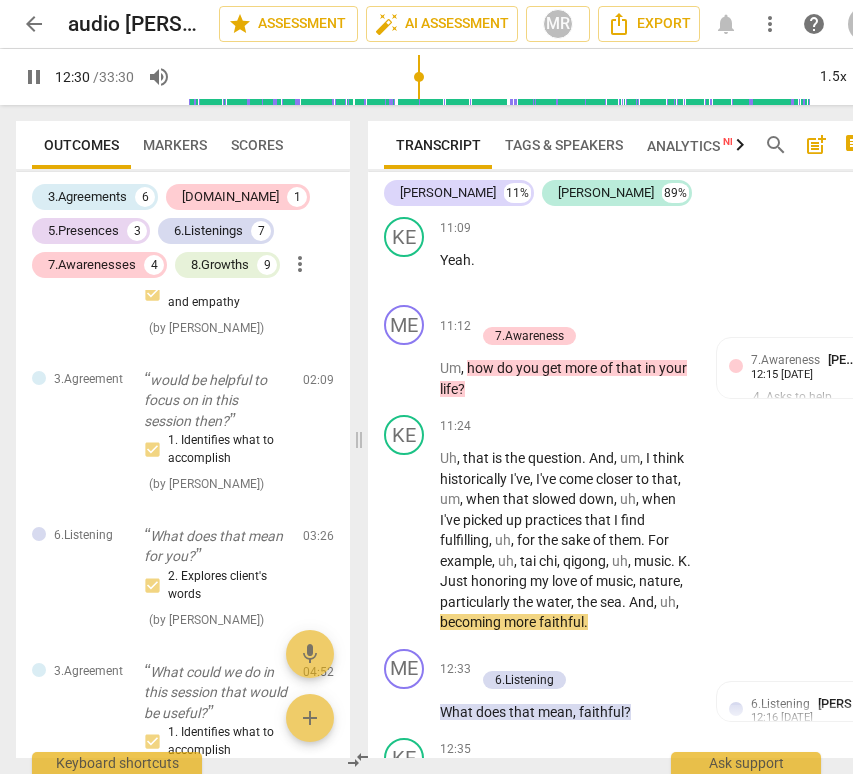 click on "Markers" at bounding box center [175, 145] 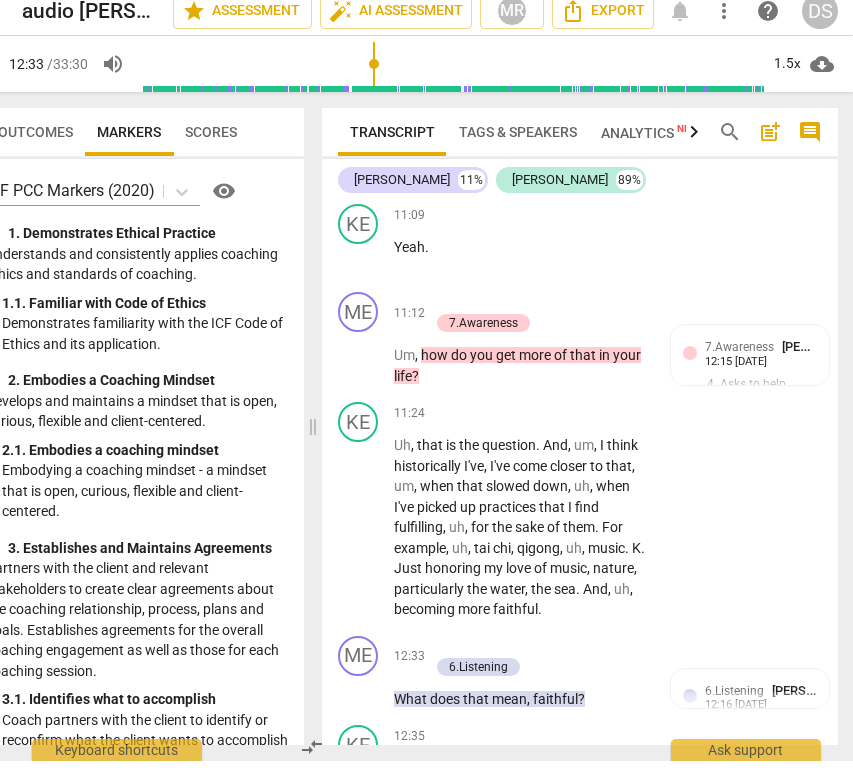 scroll, scrollTop: 0, scrollLeft: 0, axis: both 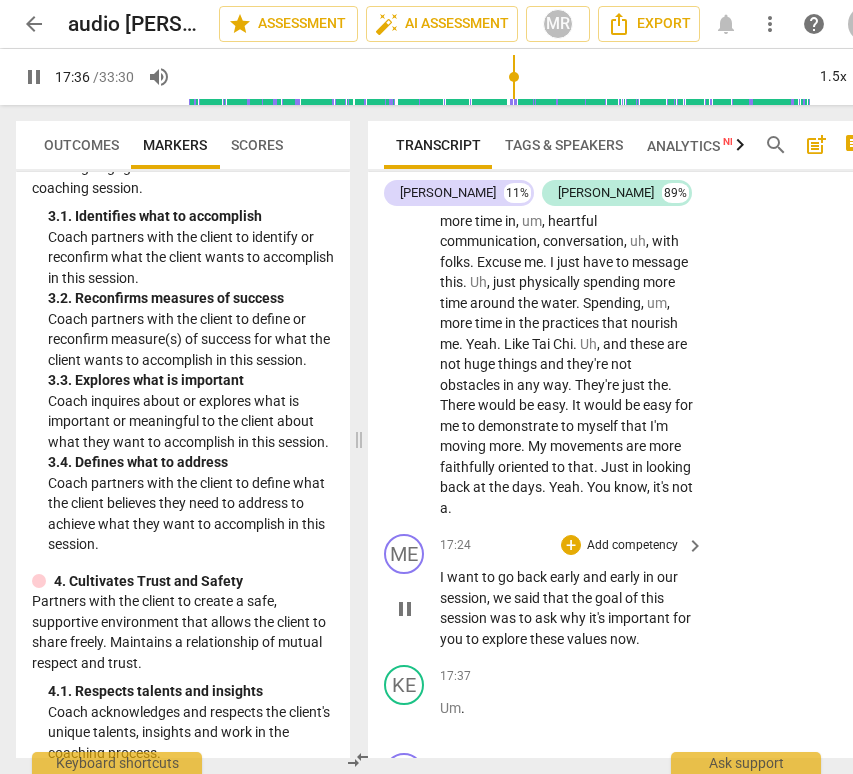 click on "pause" at bounding box center (405, 609) 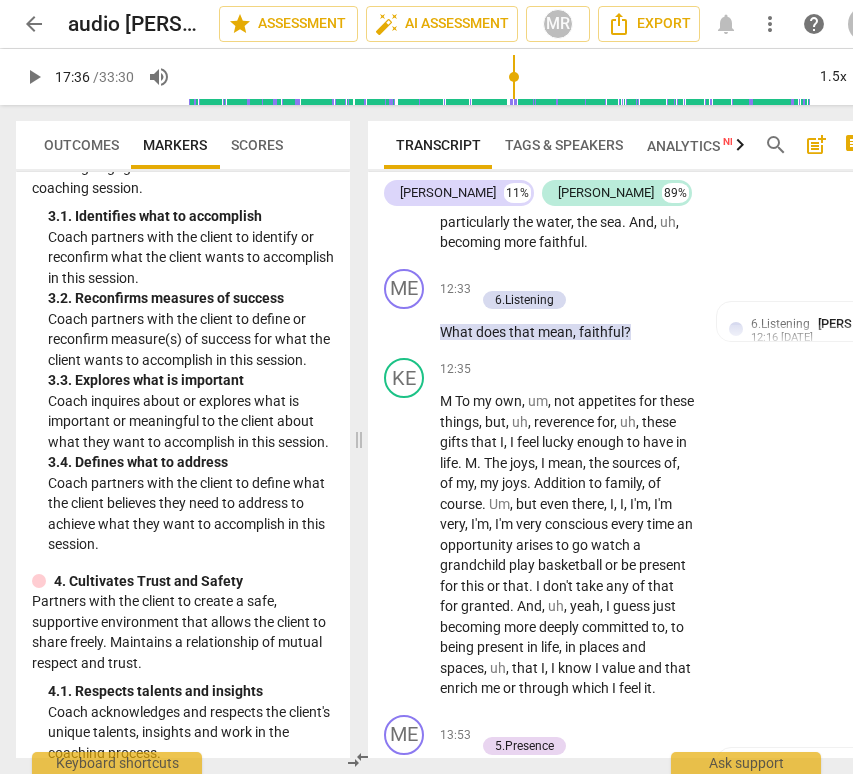 scroll, scrollTop: 5969, scrollLeft: 0, axis: vertical 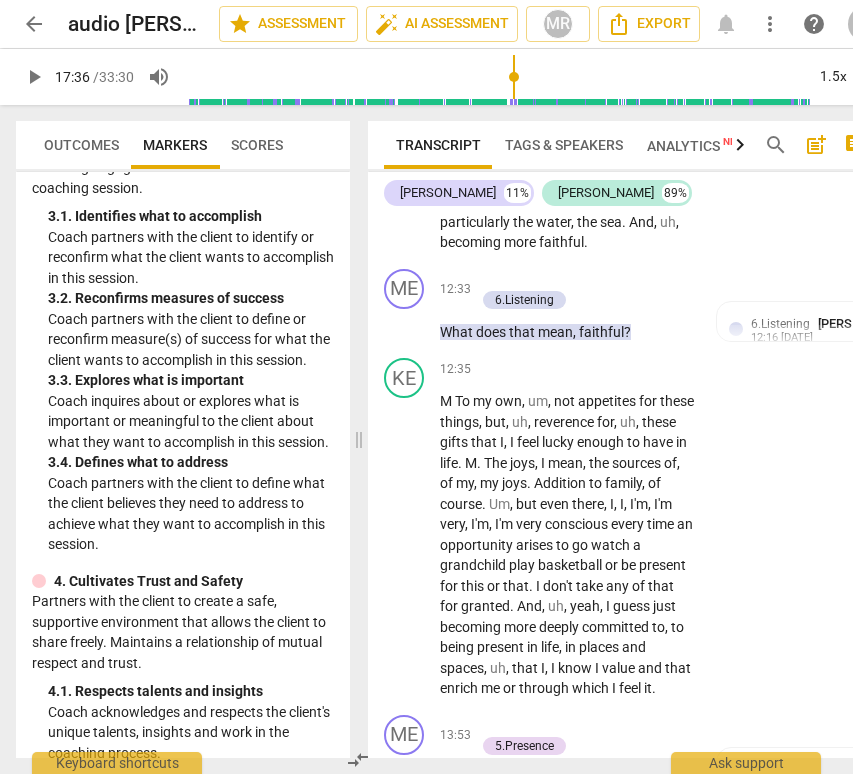 click on "play_arrow" at bounding box center (34, 77) 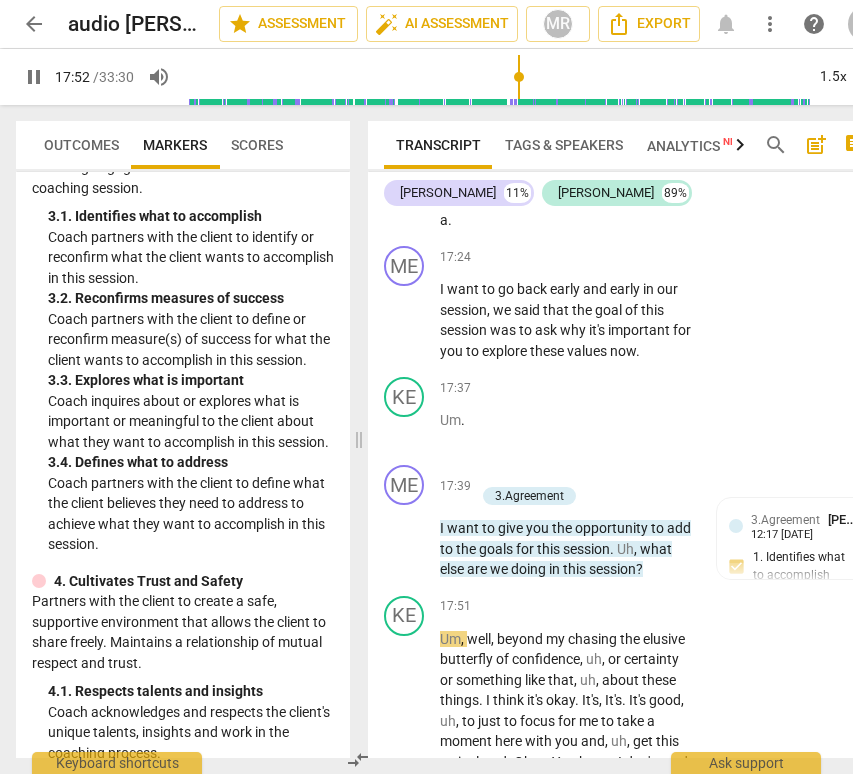 scroll, scrollTop: 7577, scrollLeft: 0, axis: vertical 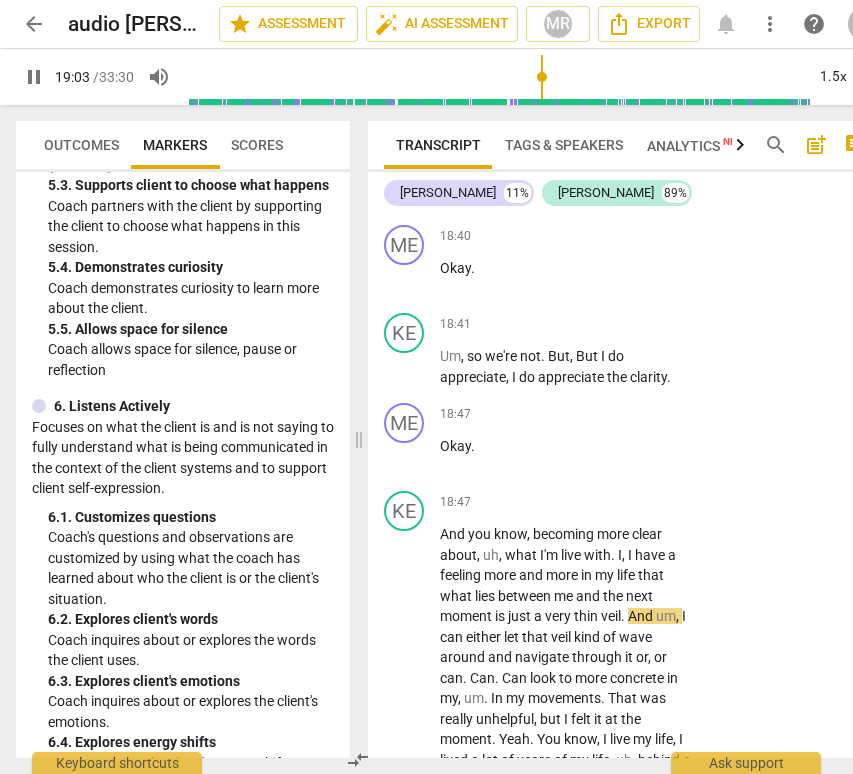 click on "pause" at bounding box center [34, 77] 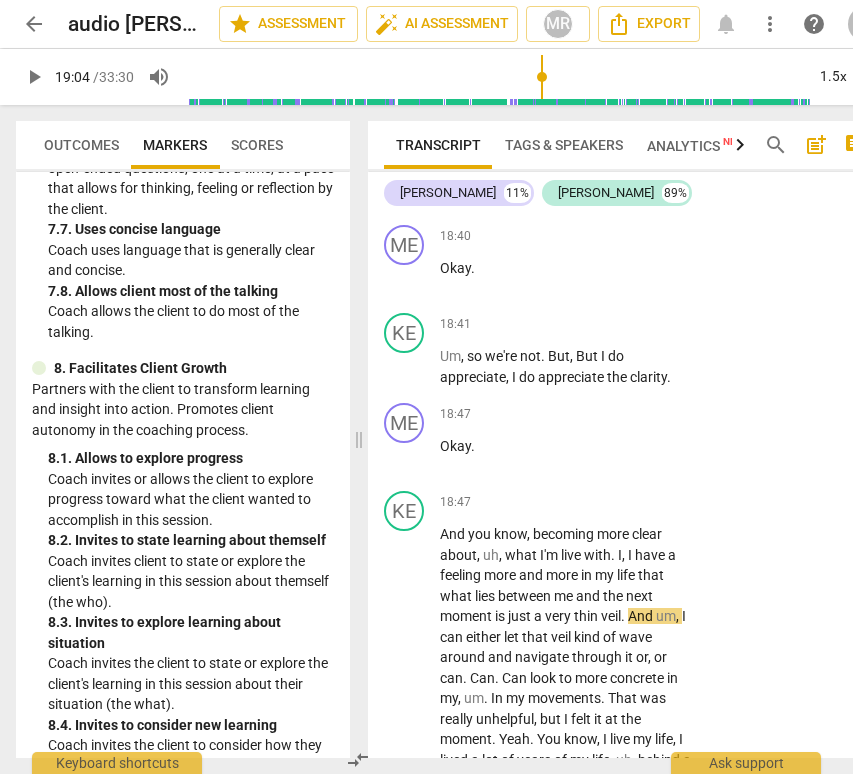 scroll, scrollTop: 3164, scrollLeft: 0, axis: vertical 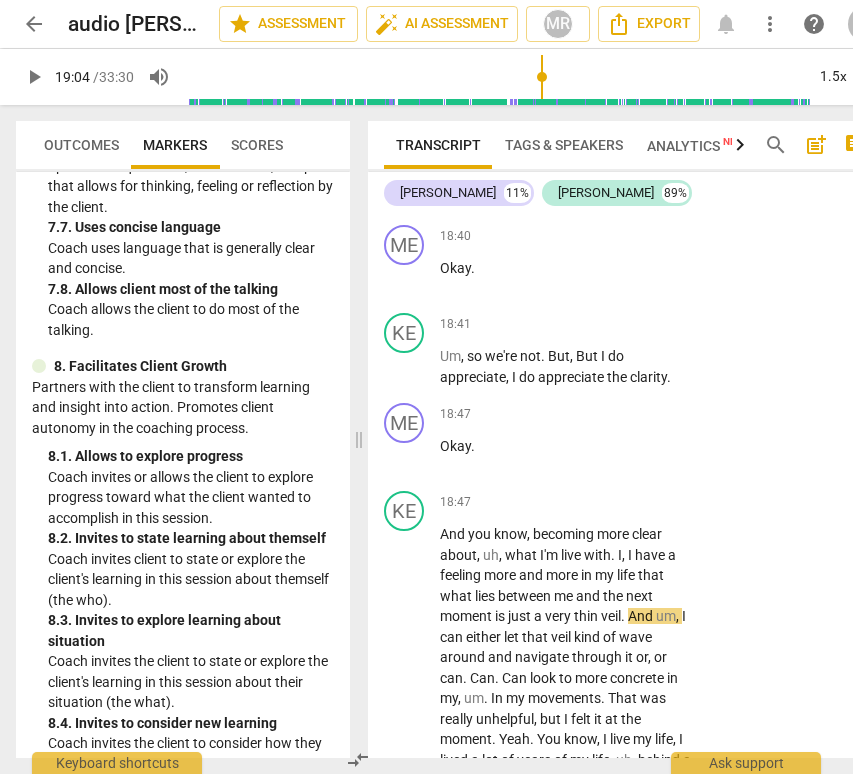 click on "play_arrow" at bounding box center [34, 77] 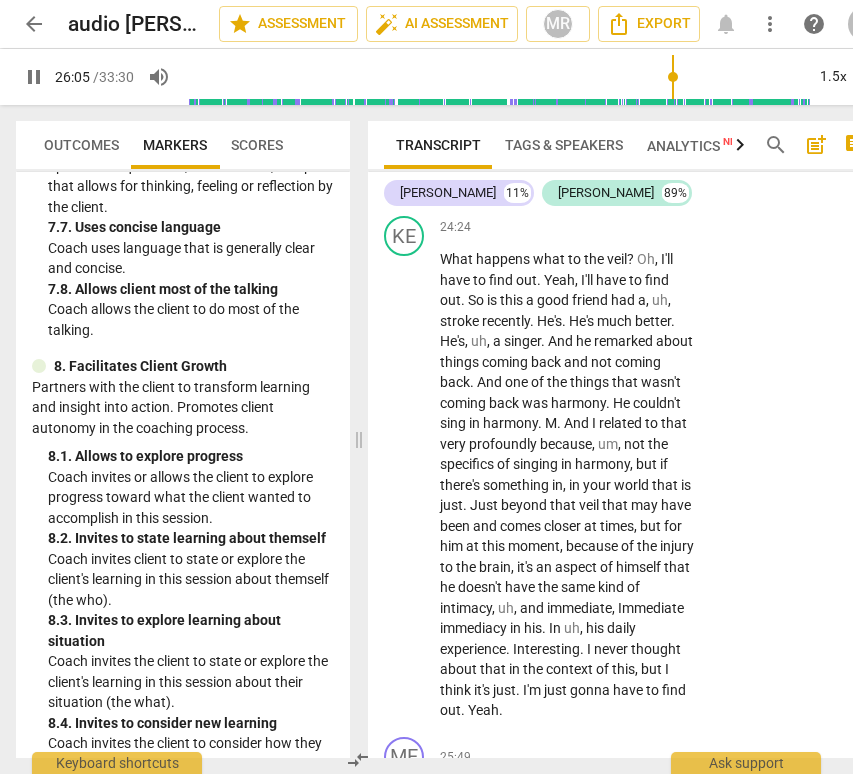 scroll, scrollTop: 11535, scrollLeft: 0, axis: vertical 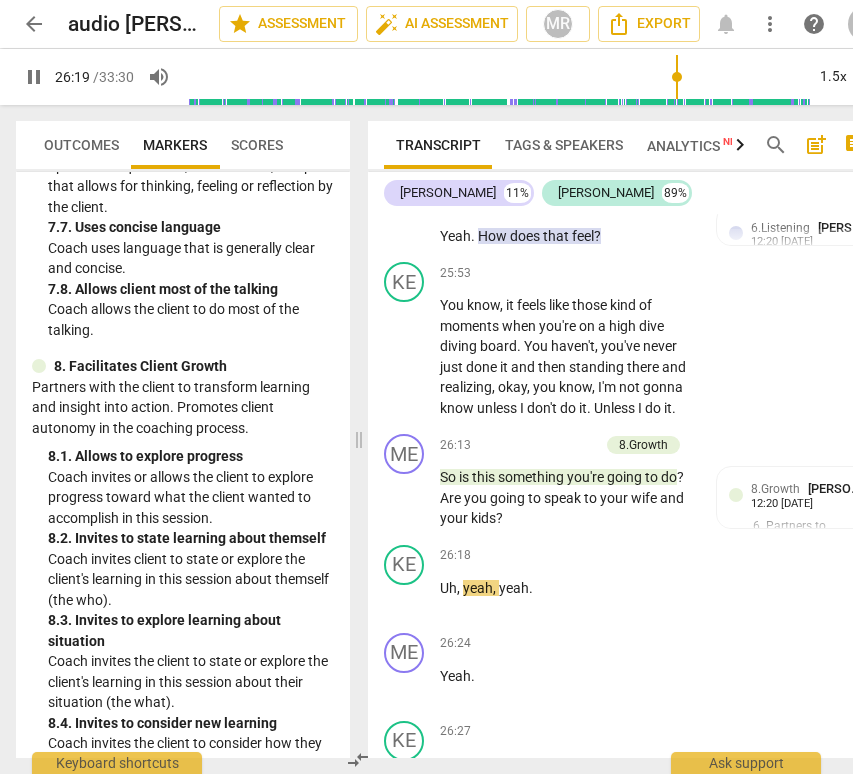 click on "pause" at bounding box center [34, 77] 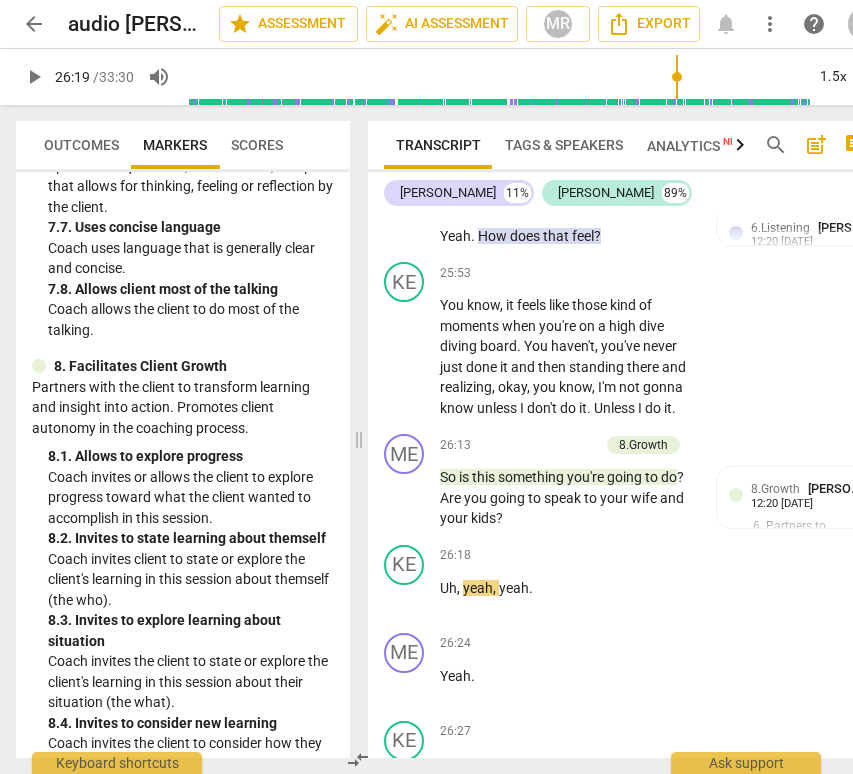 click on "play_arrow" at bounding box center (34, 77) 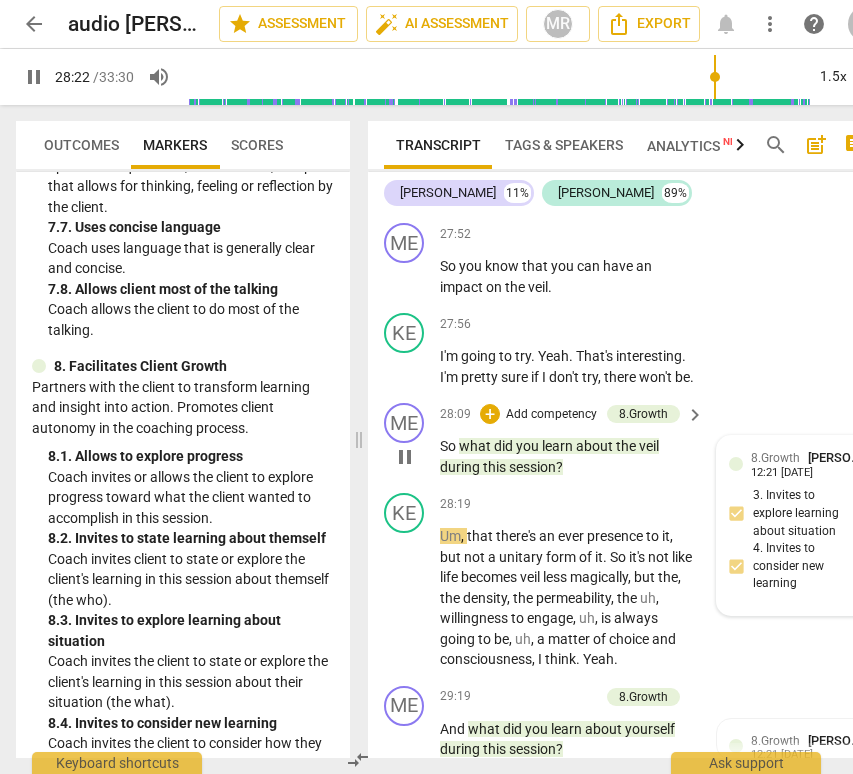 scroll, scrollTop: 12526, scrollLeft: 0, axis: vertical 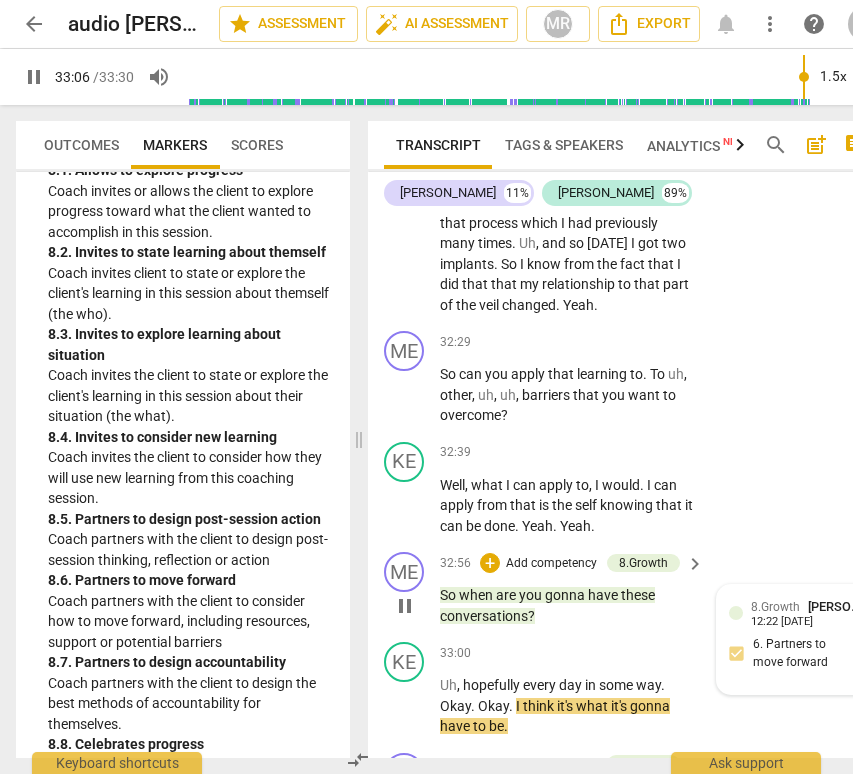 click on "12:22 07-09-2025" at bounding box center [782, 622] 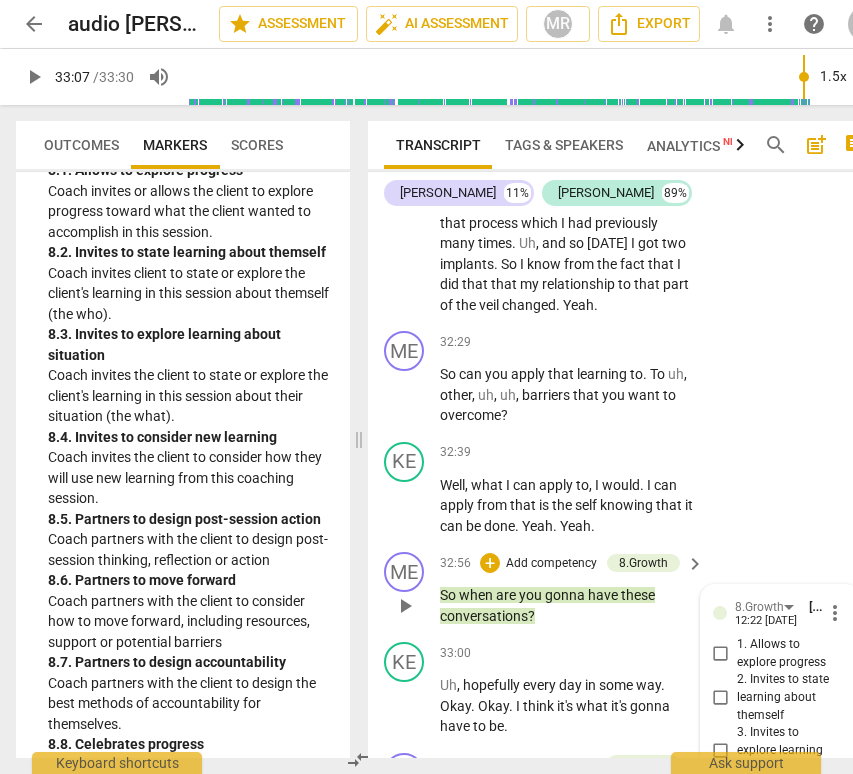 scroll, scrollTop: 0, scrollLeft: 46, axis: horizontal 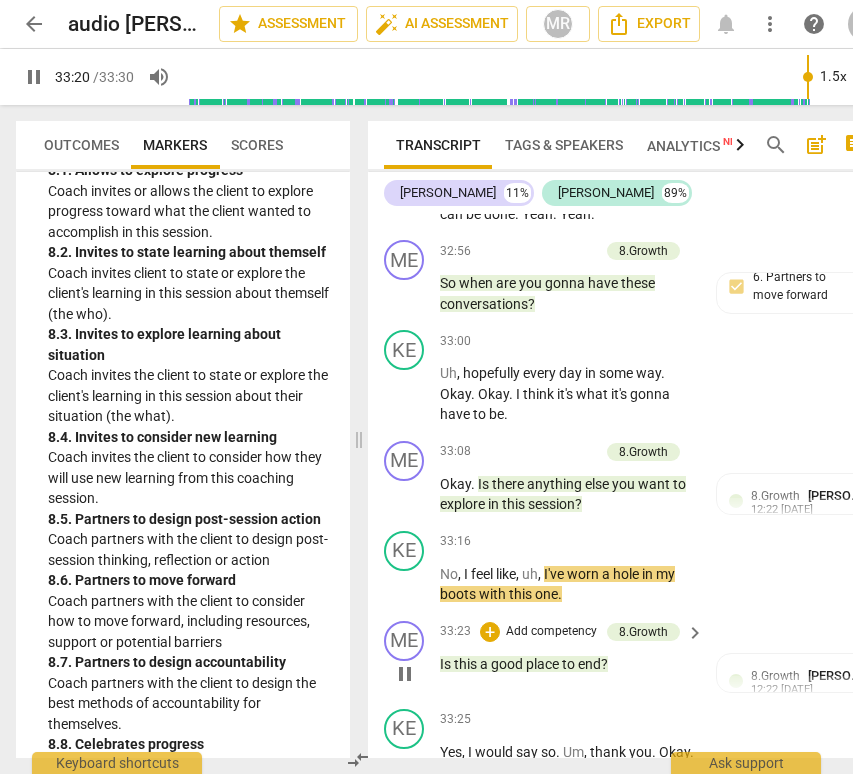 click on "ME play_arrow pause 33:23 + Add competency 8.Growth keyboard_arrow_right Is   this   a   good   place   to   end ? 8.Growth Mel Rutherford 12:22 07-09-2025 9. Partners on how to close session" at bounding box center [626, 657] 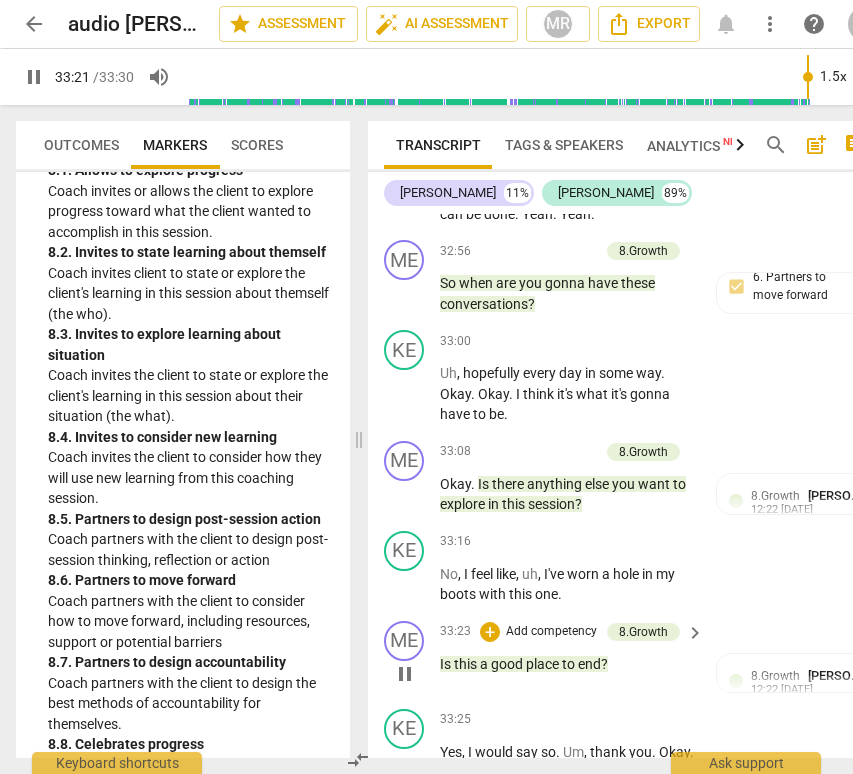 click on "ME play_arrow pause 33:23 + Add competency 8.Growth keyboard_arrow_right Is   this   a   good   place   to   end ? 8.Growth Mel Rutherford 12:22 07-09-2025 9. Partners on how to close session" at bounding box center [626, 657] 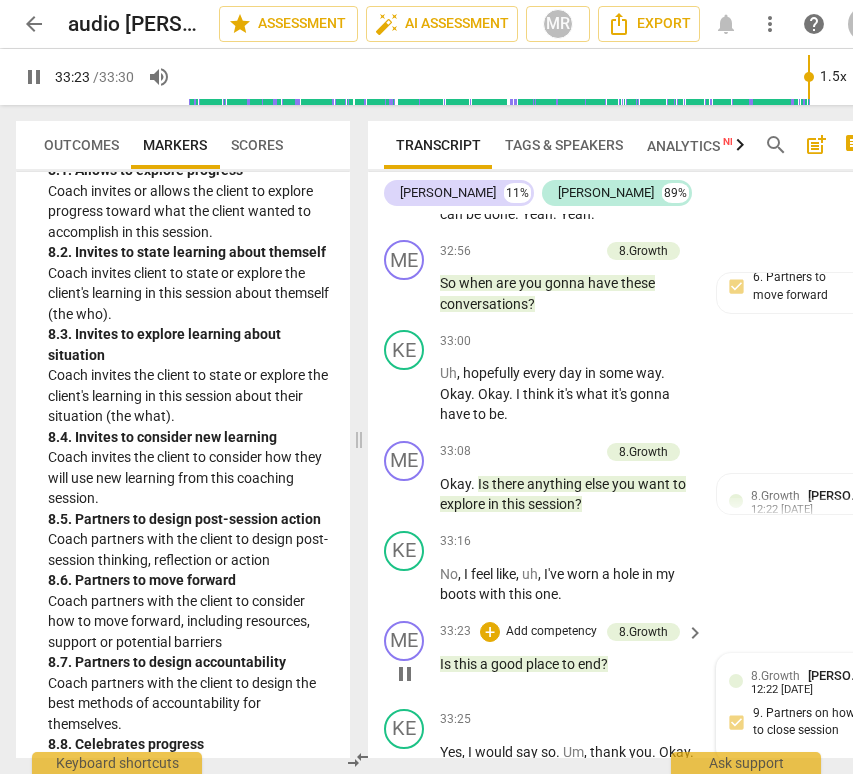 click on "8.Growth" at bounding box center [775, 676] 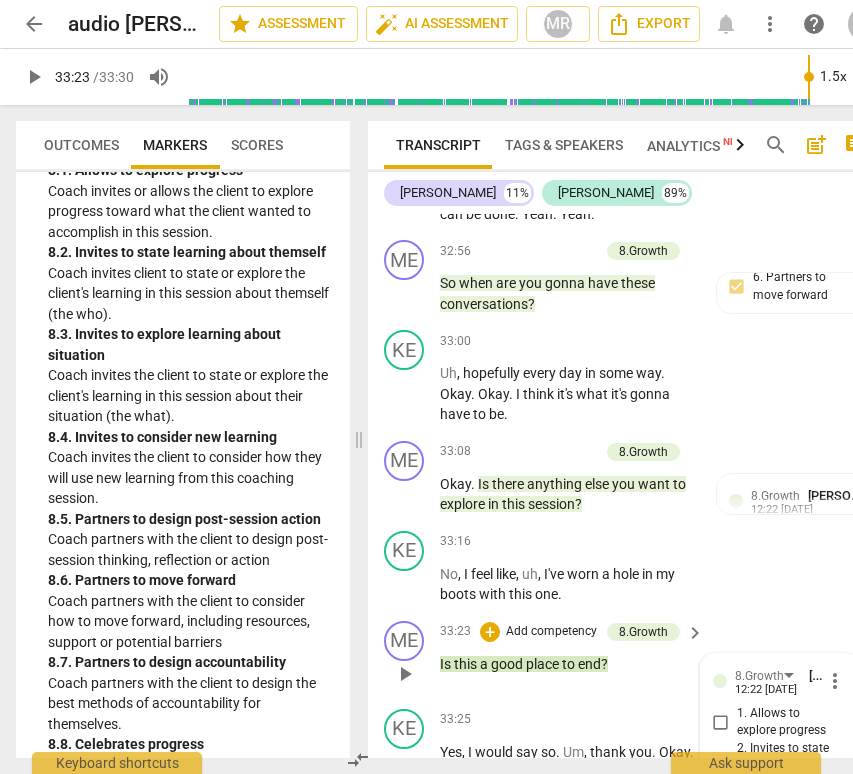 scroll, scrollTop: 0, scrollLeft: 46, axis: horizontal 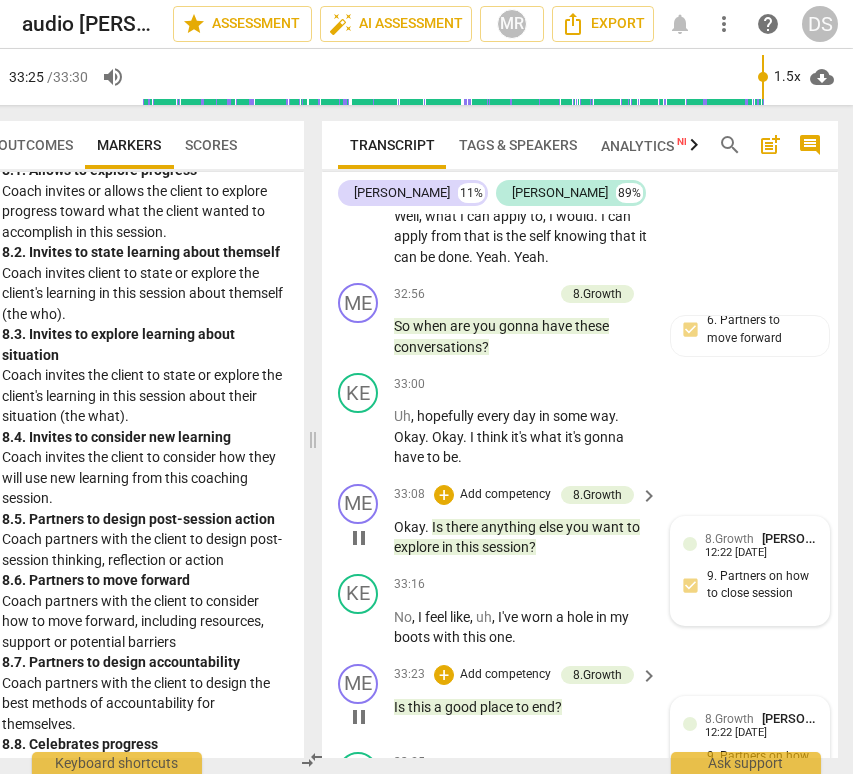 click on "8.Growth" at bounding box center (729, 539) 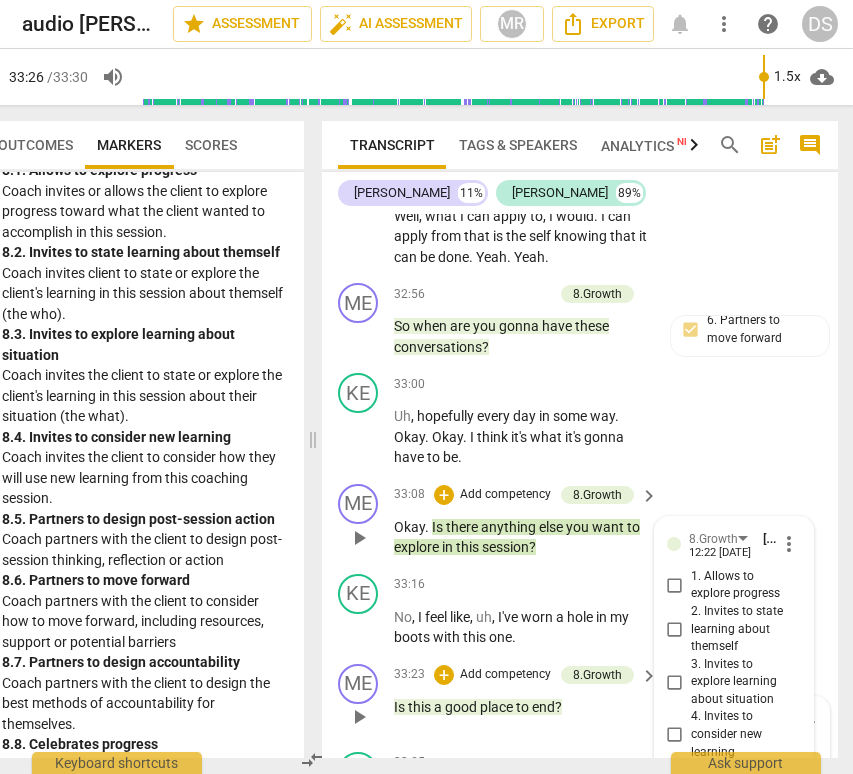 scroll, scrollTop: 0, scrollLeft: 46, axis: horizontal 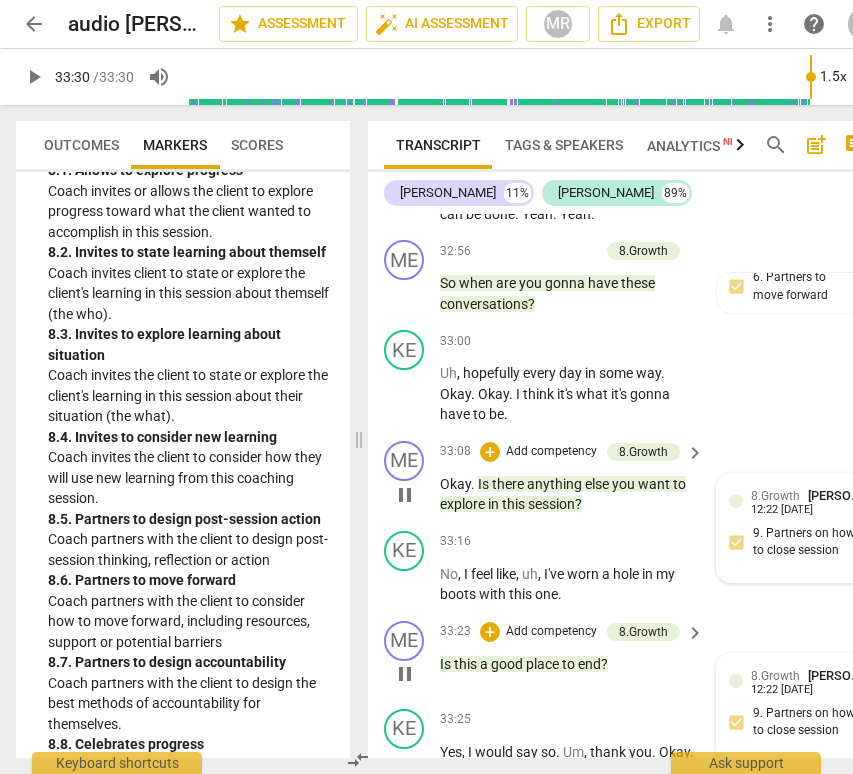 type on "2010" 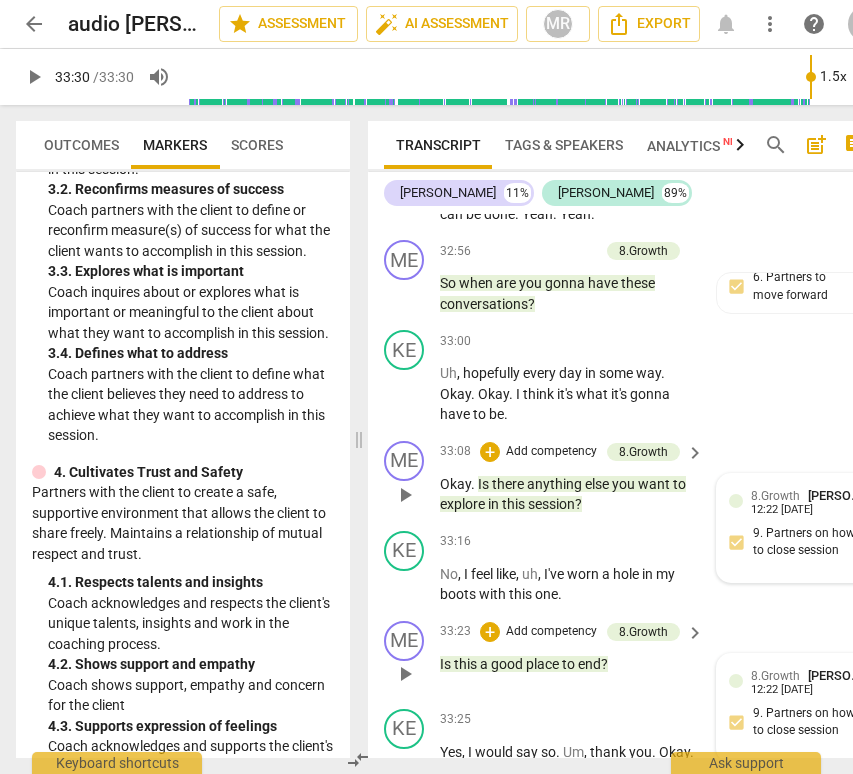 scroll, scrollTop: 604, scrollLeft: 0, axis: vertical 